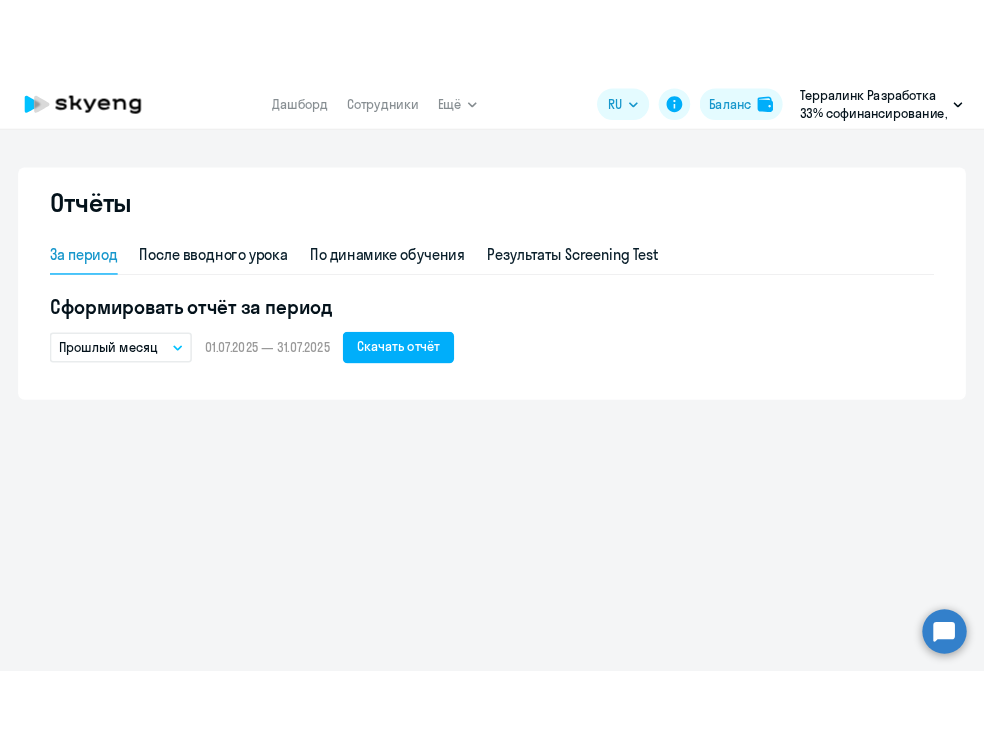 scroll, scrollTop: 0, scrollLeft: 0, axis: both 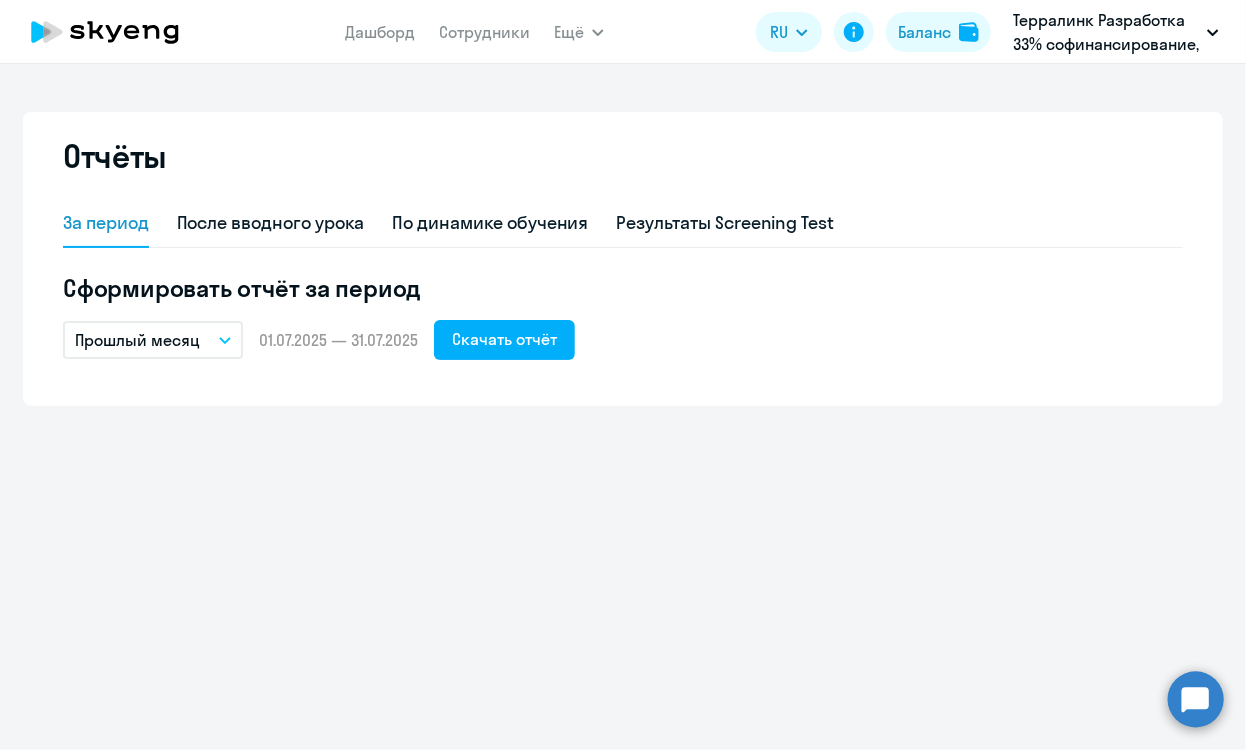 click on "Терралинк Разработка 33% софинансирование, ТЕРРАЛИНК, ООО" at bounding box center [1106, 32] 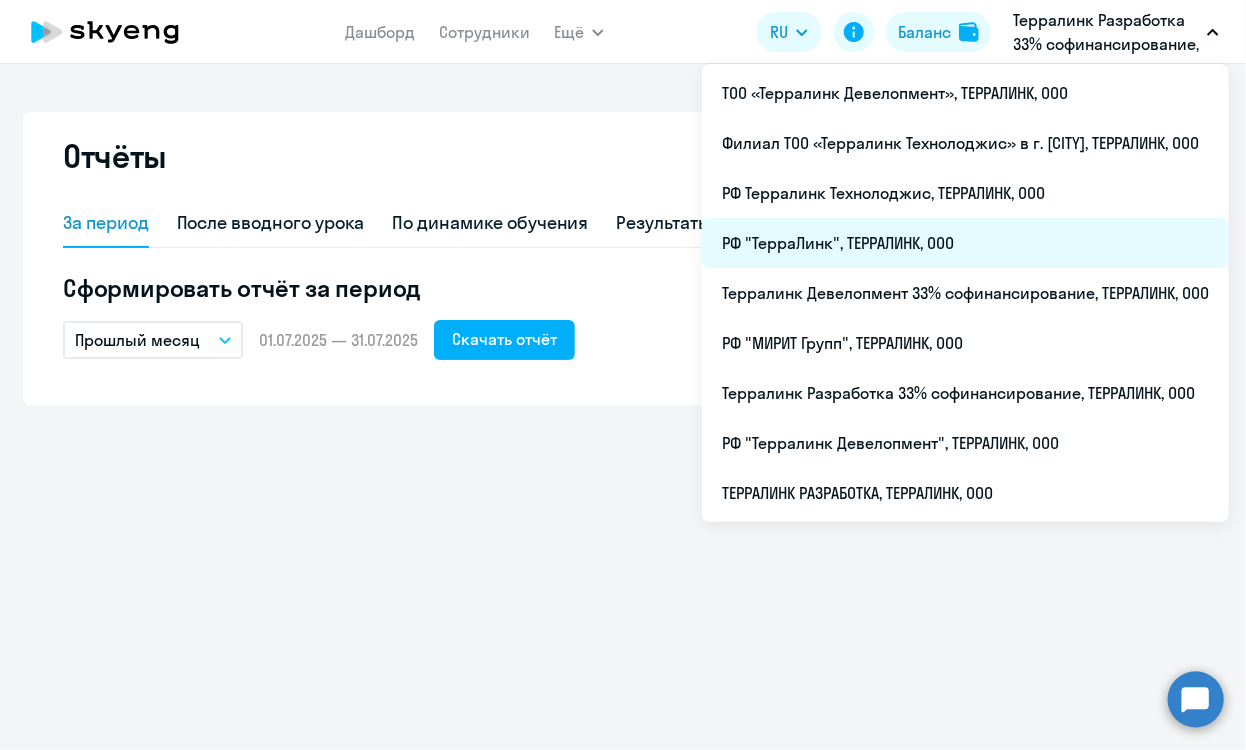 click on "РФ "ТерраЛинк", ТЕРРАЛИНК, ООО" at bounding box center [965, 243] 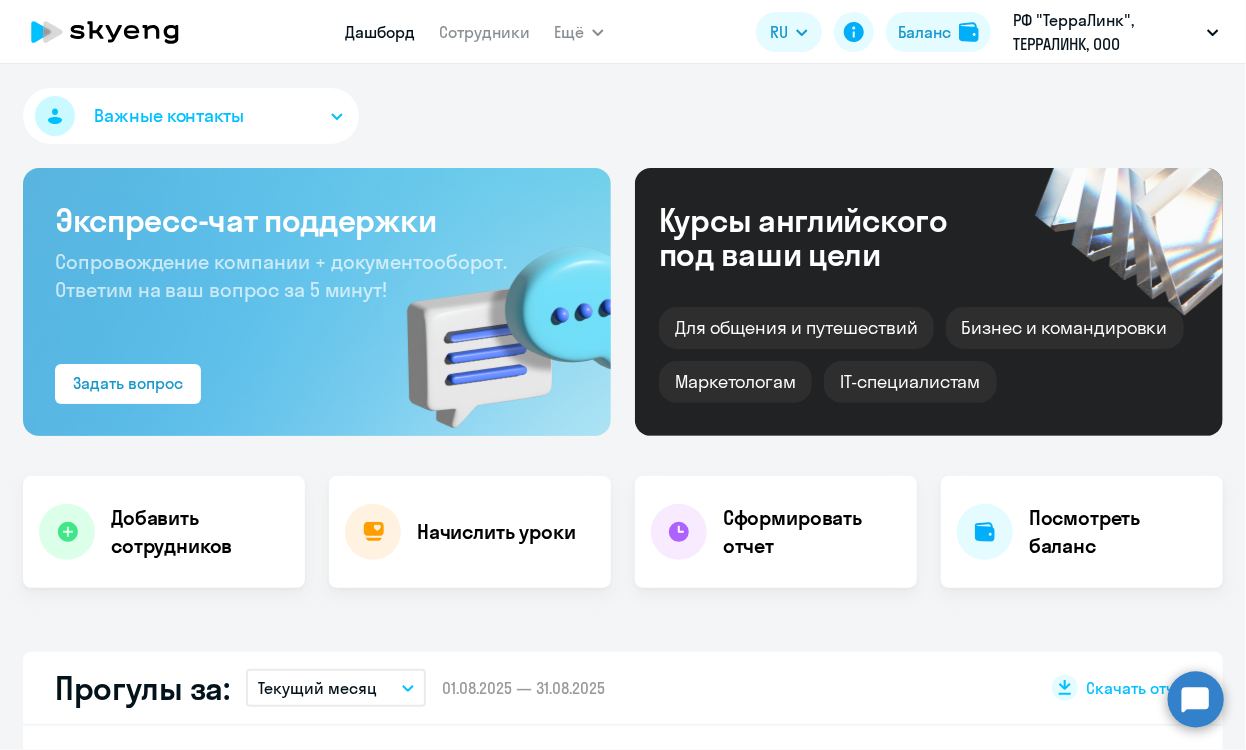 select on "30" 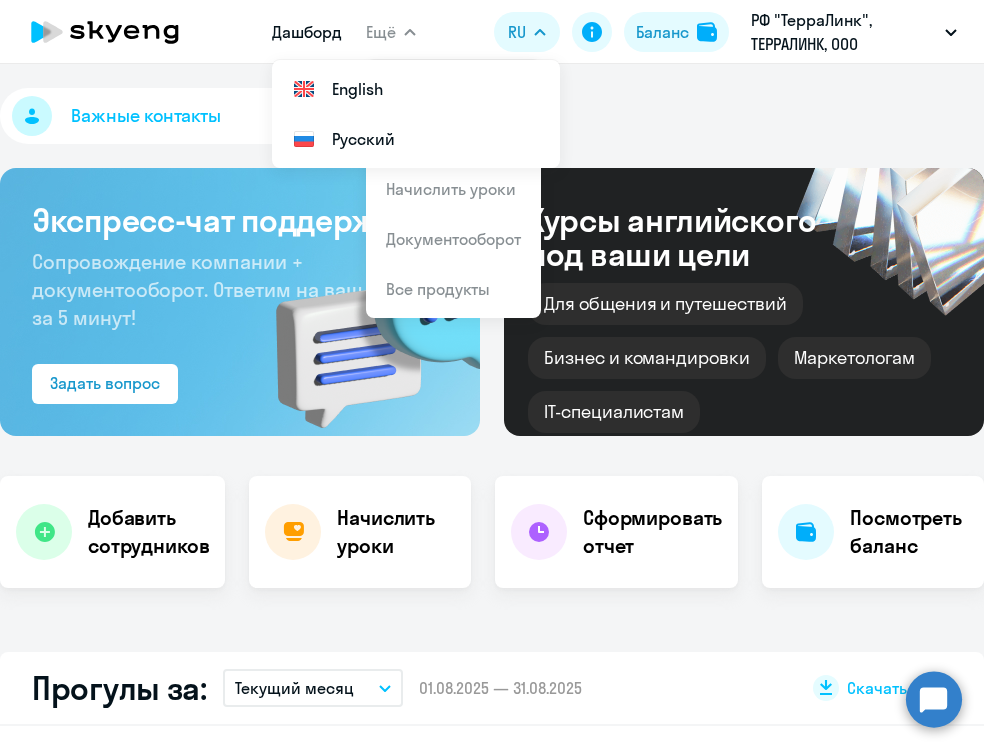 click on "Важные контакты" 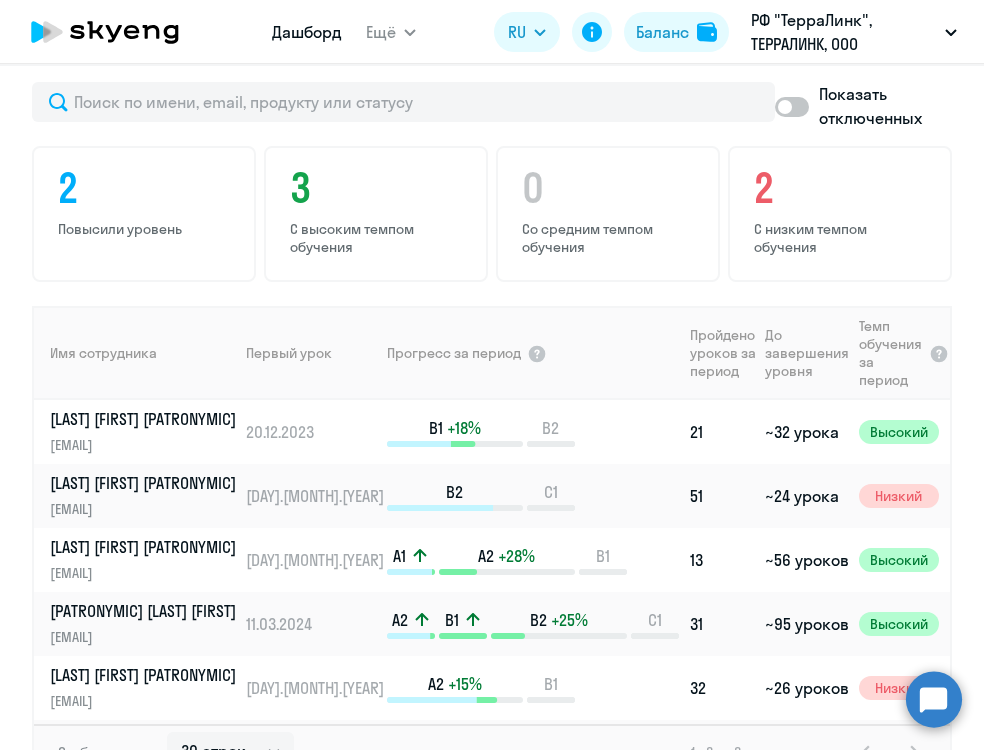 scroll, scrollTop: 1756, scrollLeft: 0, axis: vertical 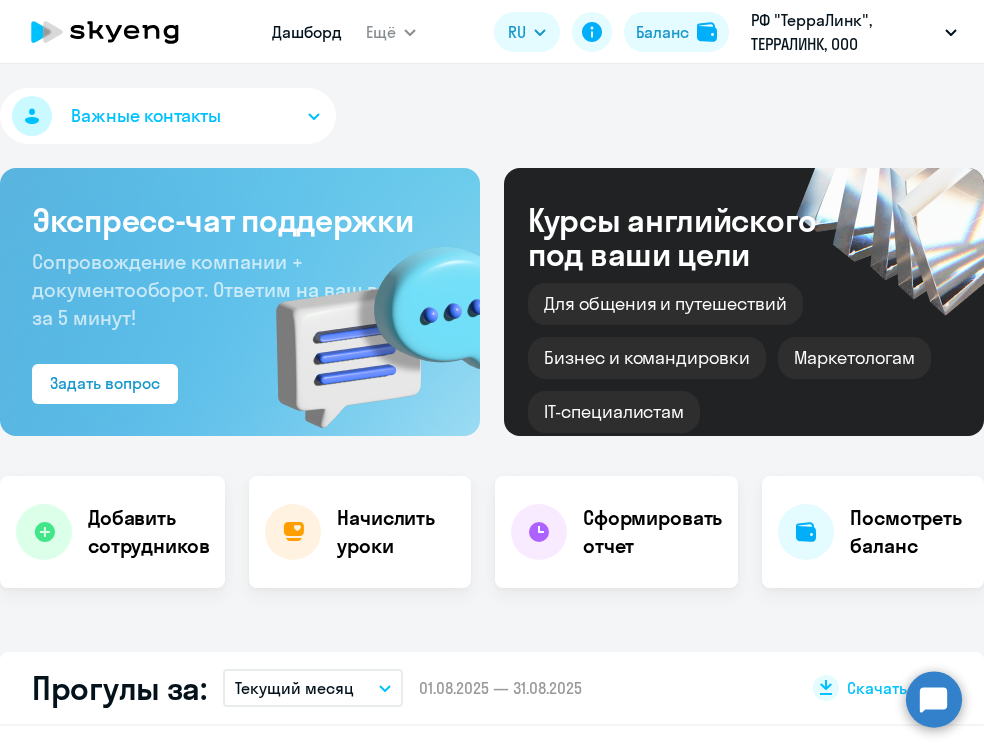 click on "Сформировать отчет" 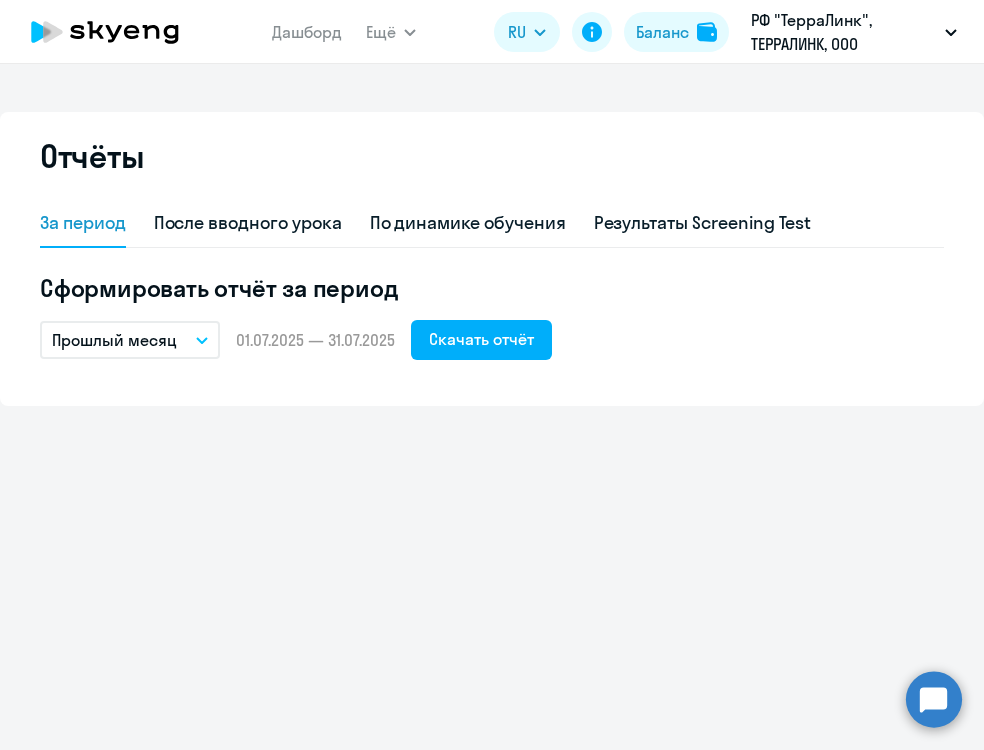 click on "Отчёты За период После вводного урока По динамике обучения Результаты Screening Test Сформировать отчёт за период  Прошлый месяц
–  01.07.2025 — 31.07.2025   Скачать отчёт" at bounding box center (492, 407) 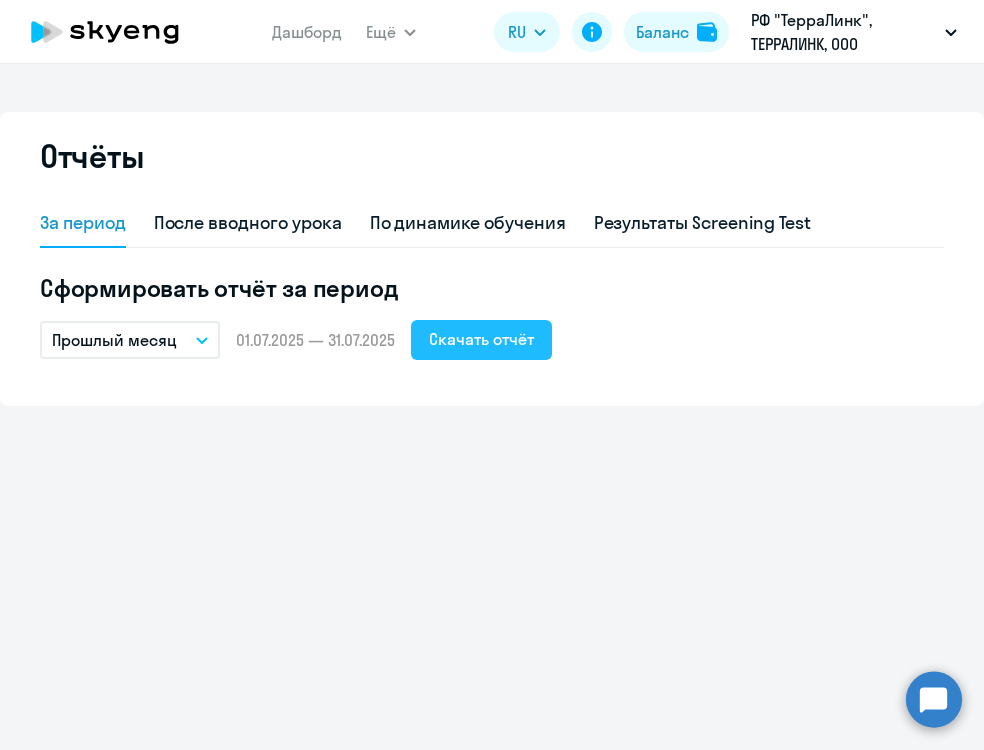 click on "Скачать отчёт" 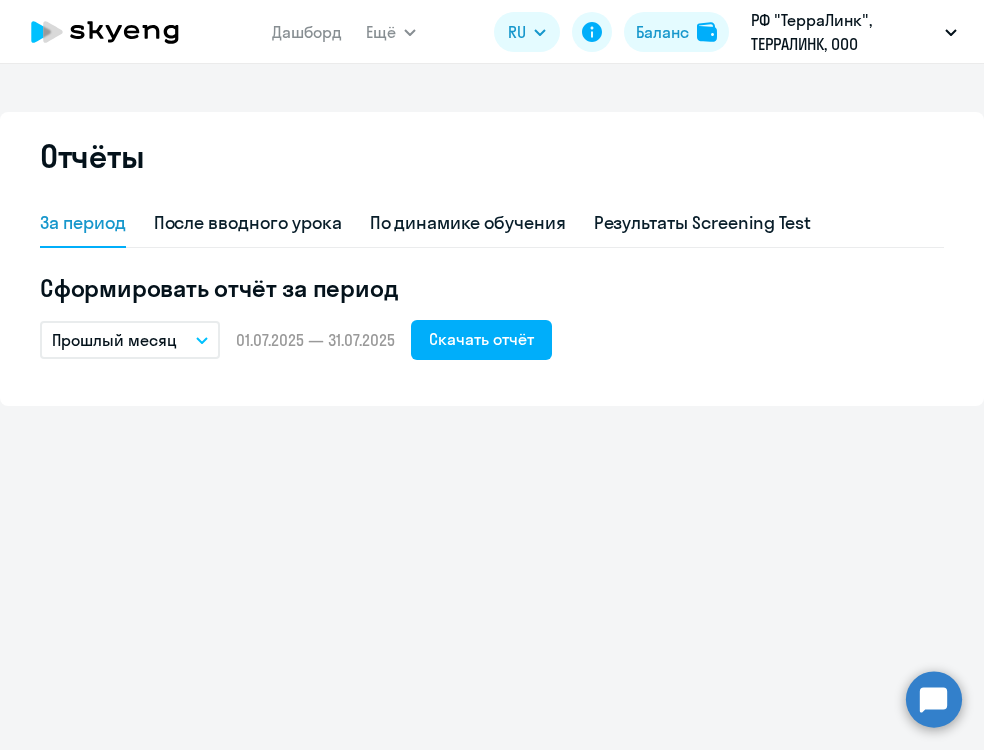 click on "Отчёты За период После вводного урока По динамике обучения Результаты Screening Test Сформировать отчёт за период  Прошлый месяц
–  01.07.2025 — 31.07.2025   Скачать отчёт" at bounding box center [492, 407] 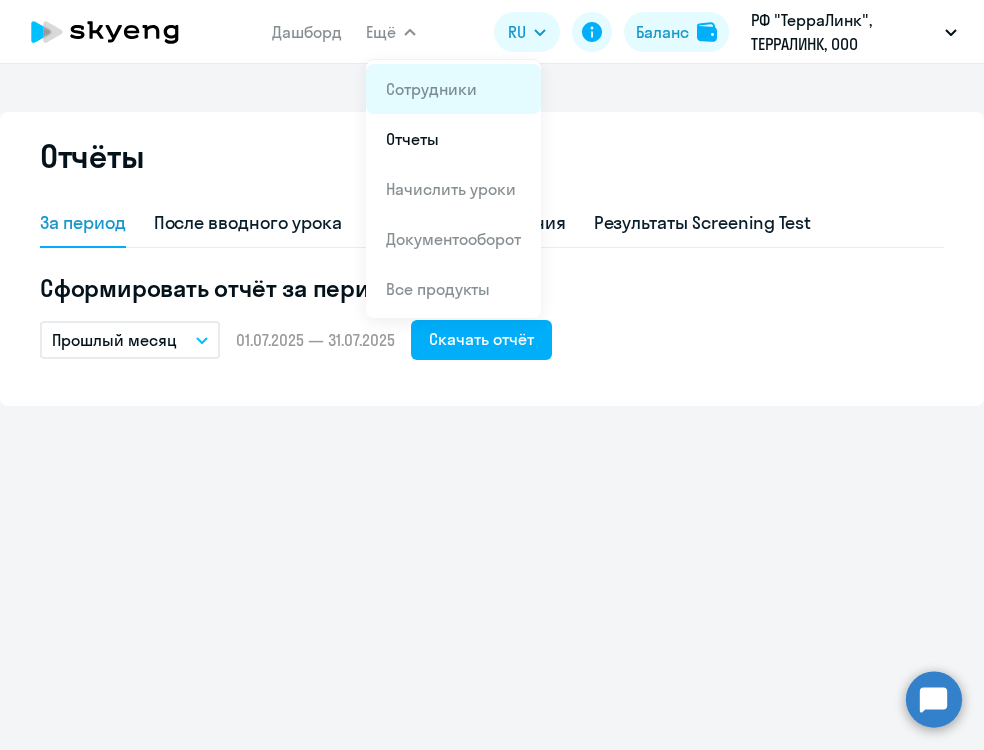 click on "Сотрудники" at bounding box center (453, 89) 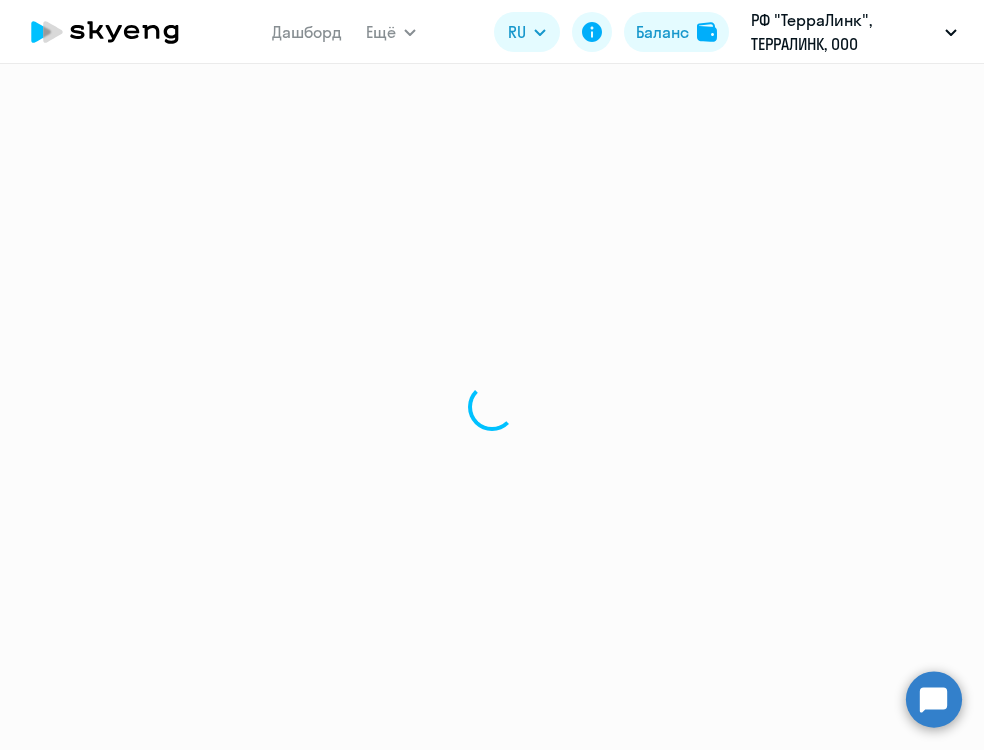 select on "30" 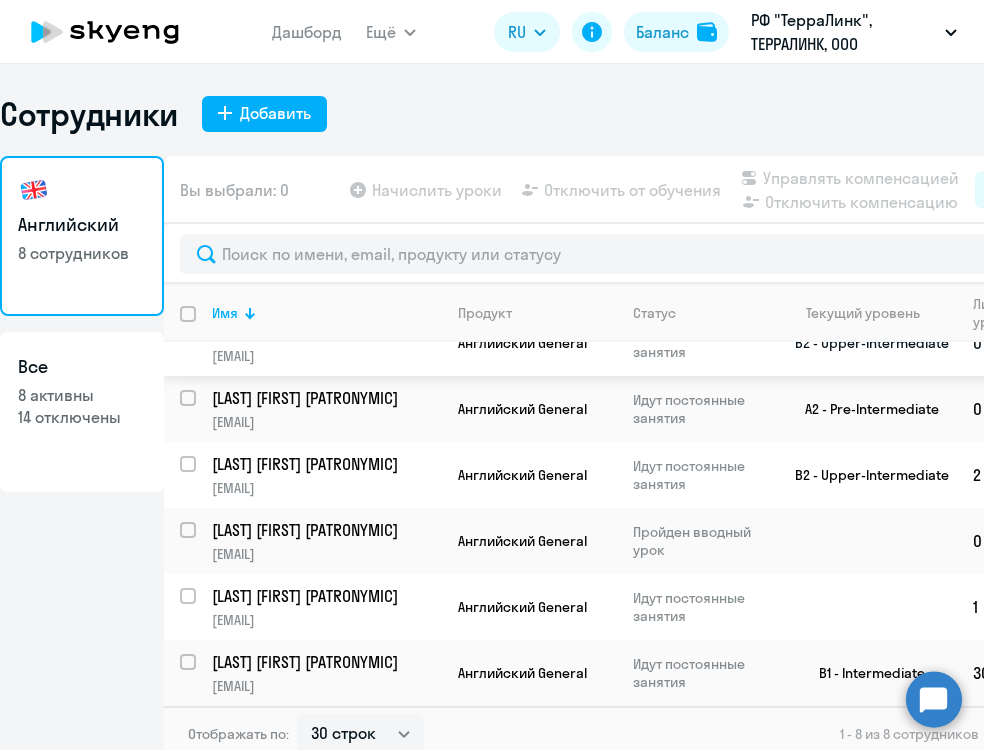scroll, scrollTop: 183, scrollLeft: 0, axis: vertical 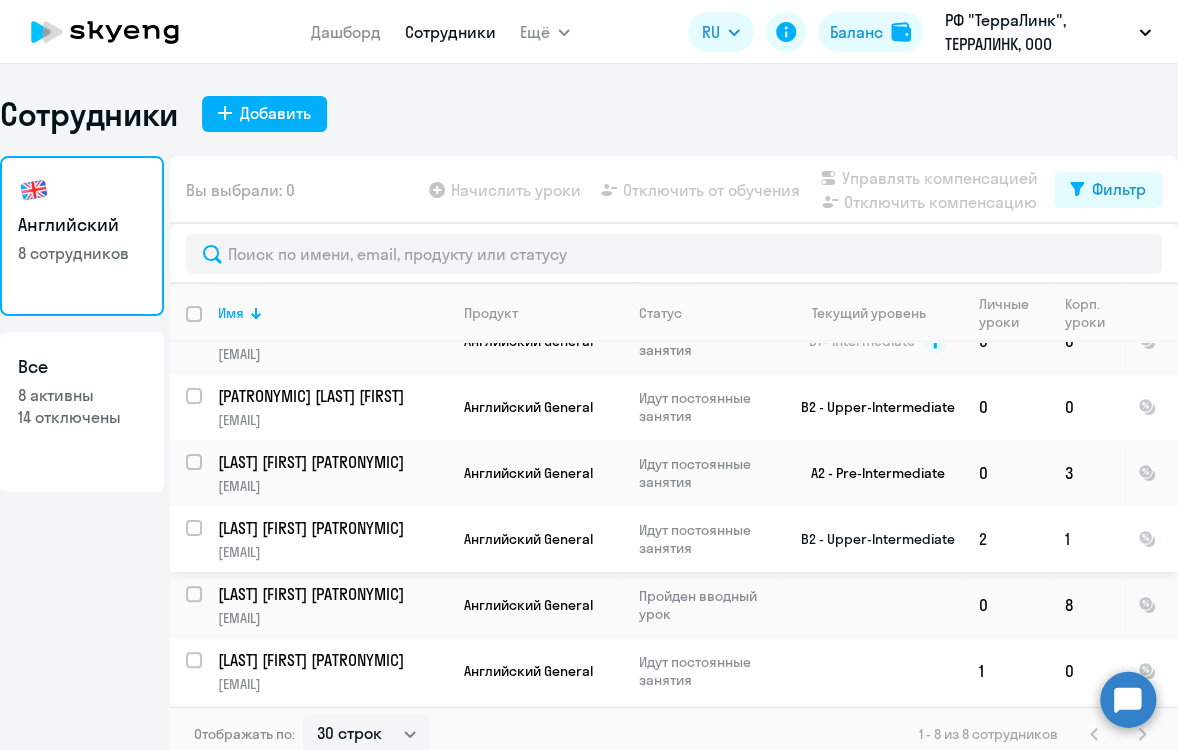 click on "Английский General" 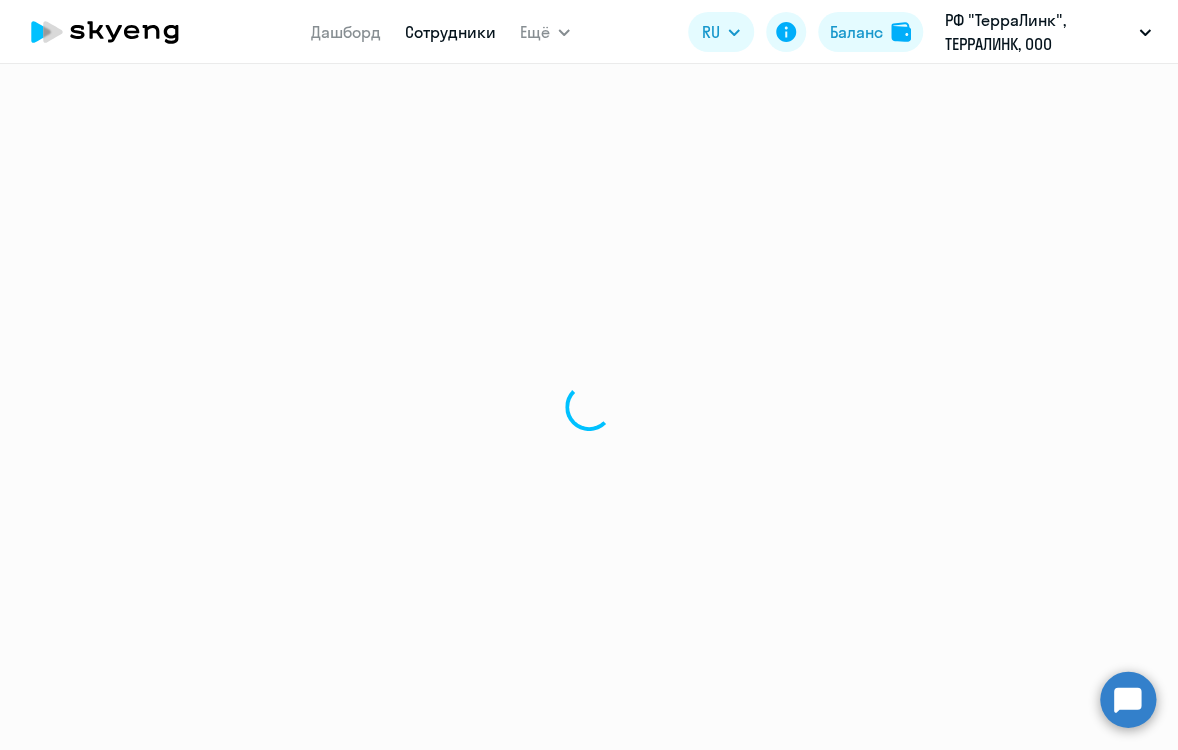 select on "english" 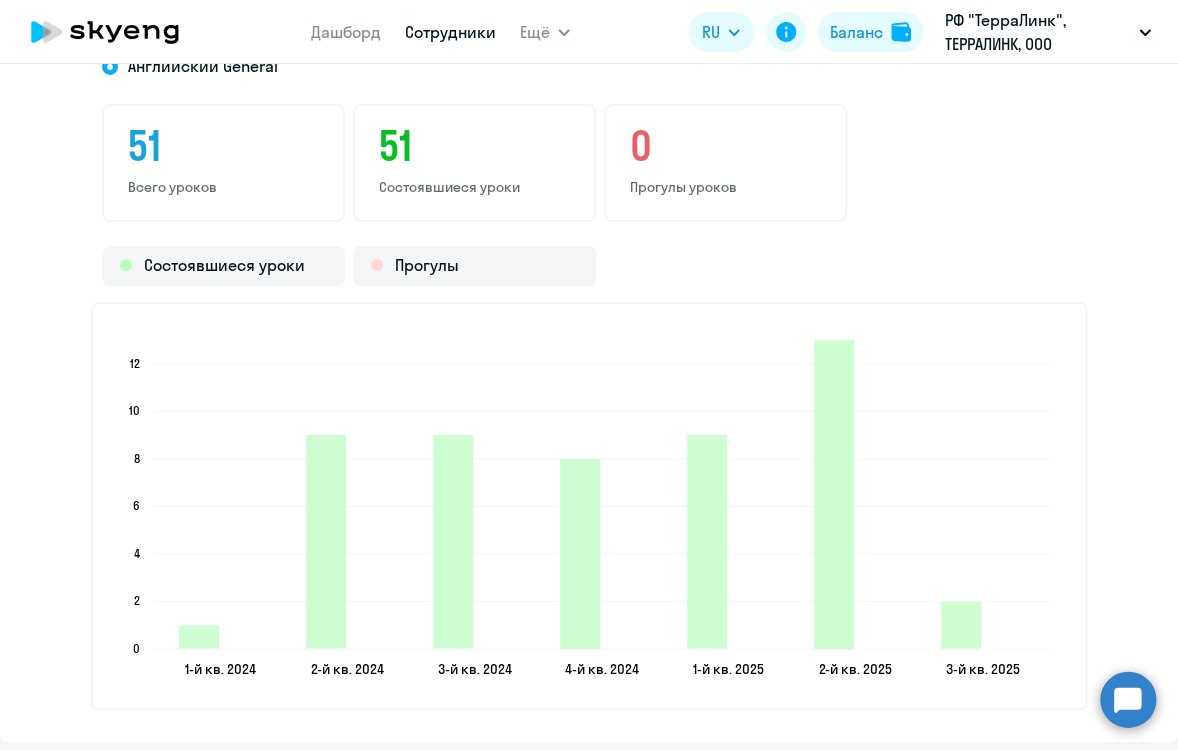 scroll, scrollTop: 2500, scrollLeft: 0, axis: vertical 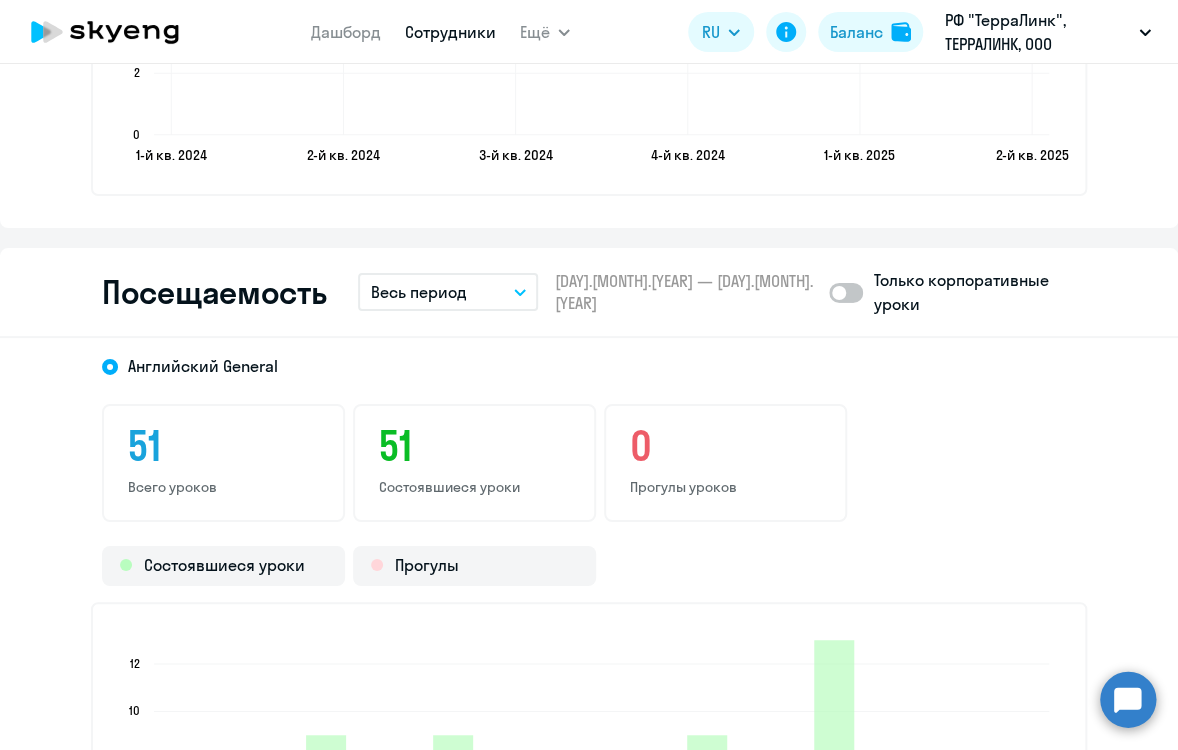 click on "Весь период" at bounding box center [448, 292] 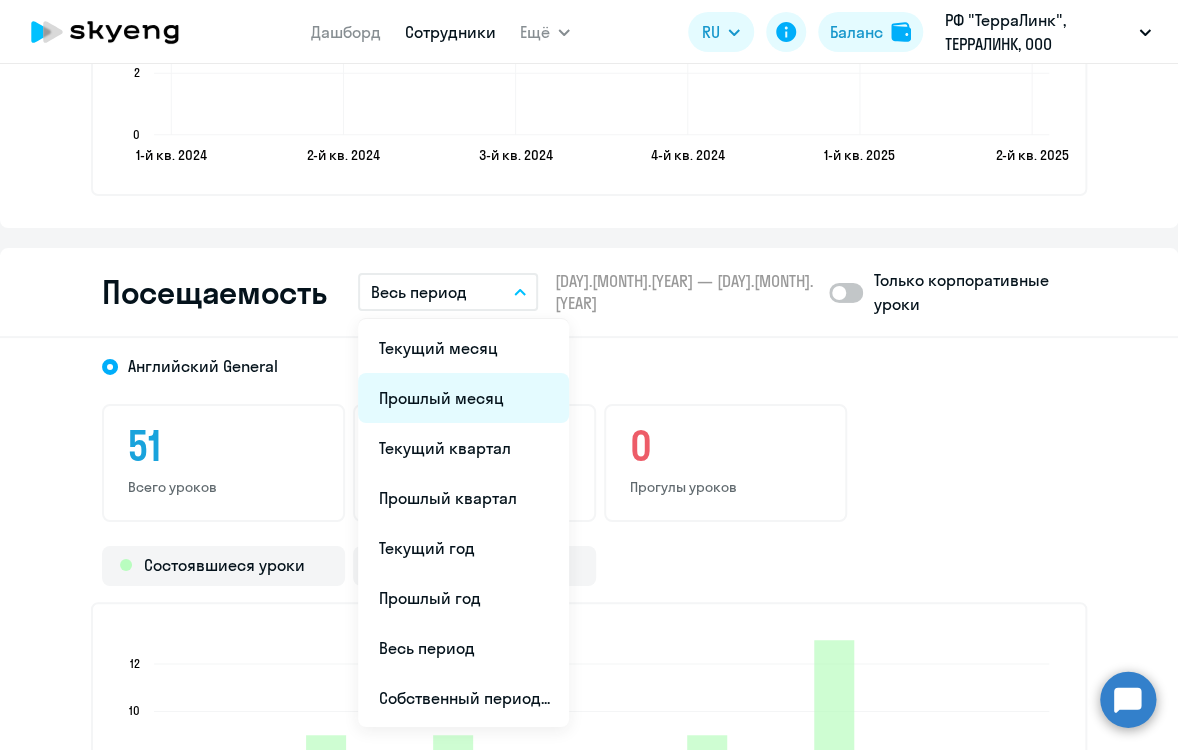 click on "Прошлый месяц" at bounding box center (463, 398) 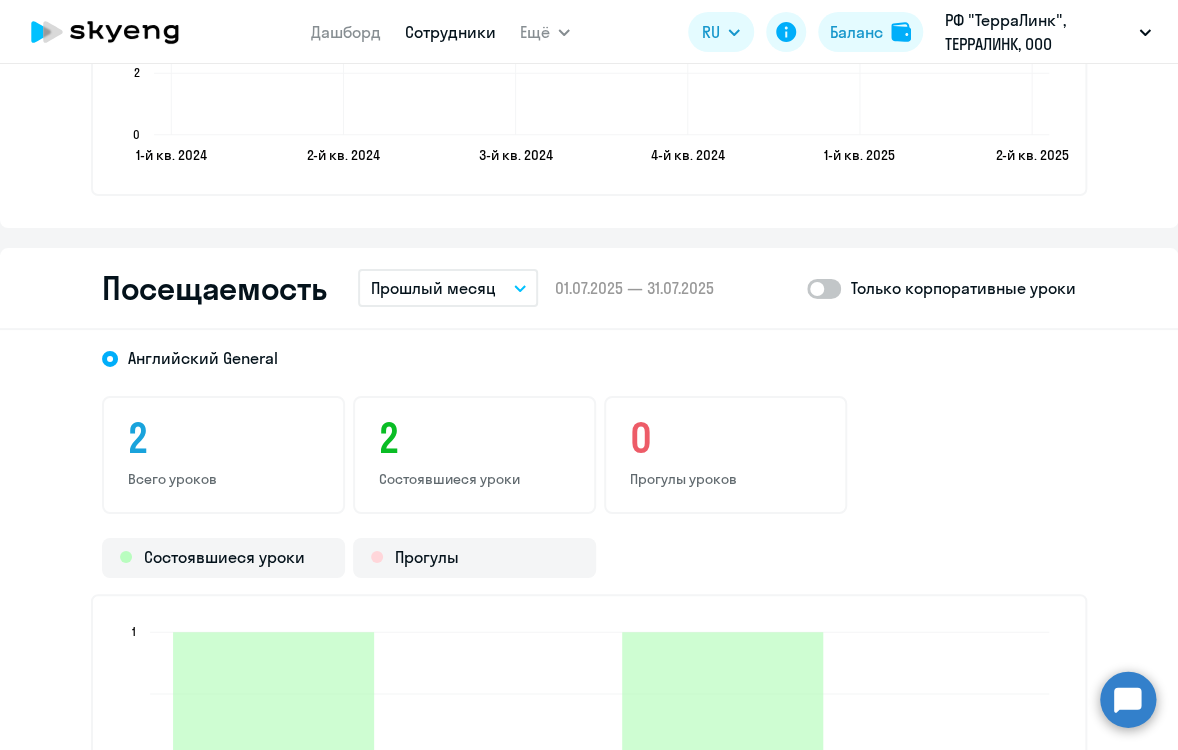 scroll, scrollTop: 2800, scrollLeft: 0, axis: vertical 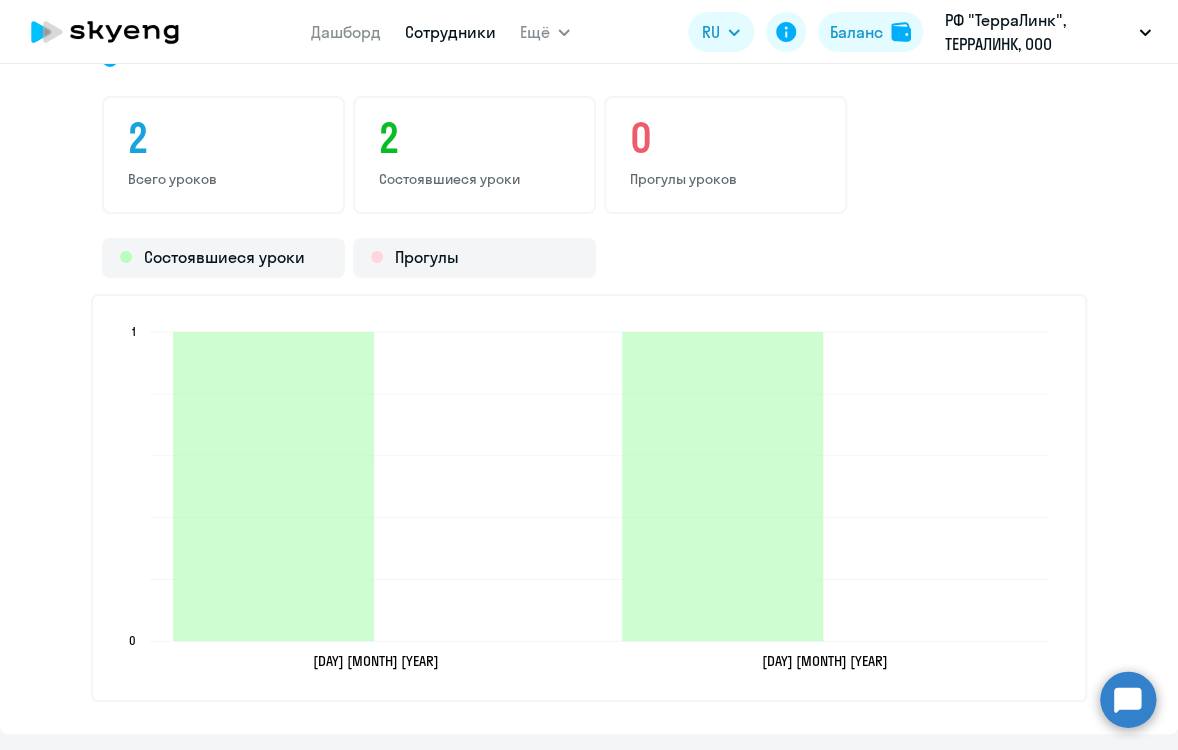 click on "2  Всего уроков  2  Состоявшиеся уроки  0  Прогулы уроков" 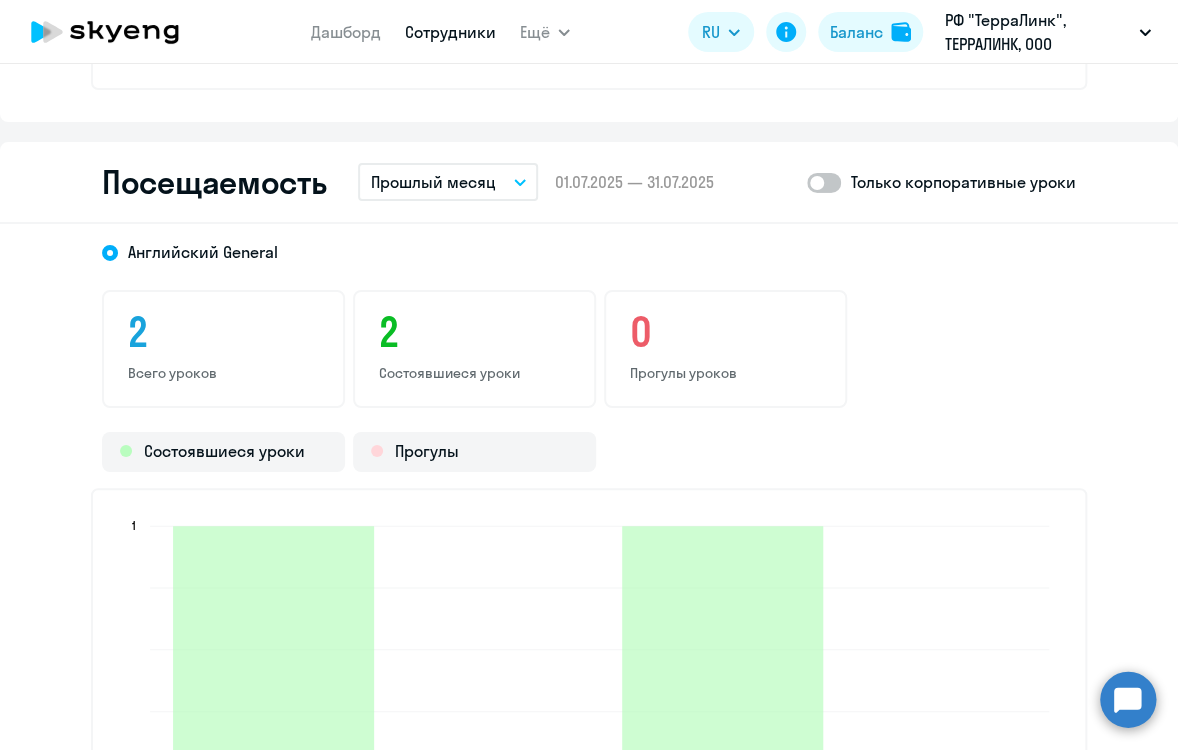 scroll, scrollTop: 2600, scrollLeft: 0, axis: vertical 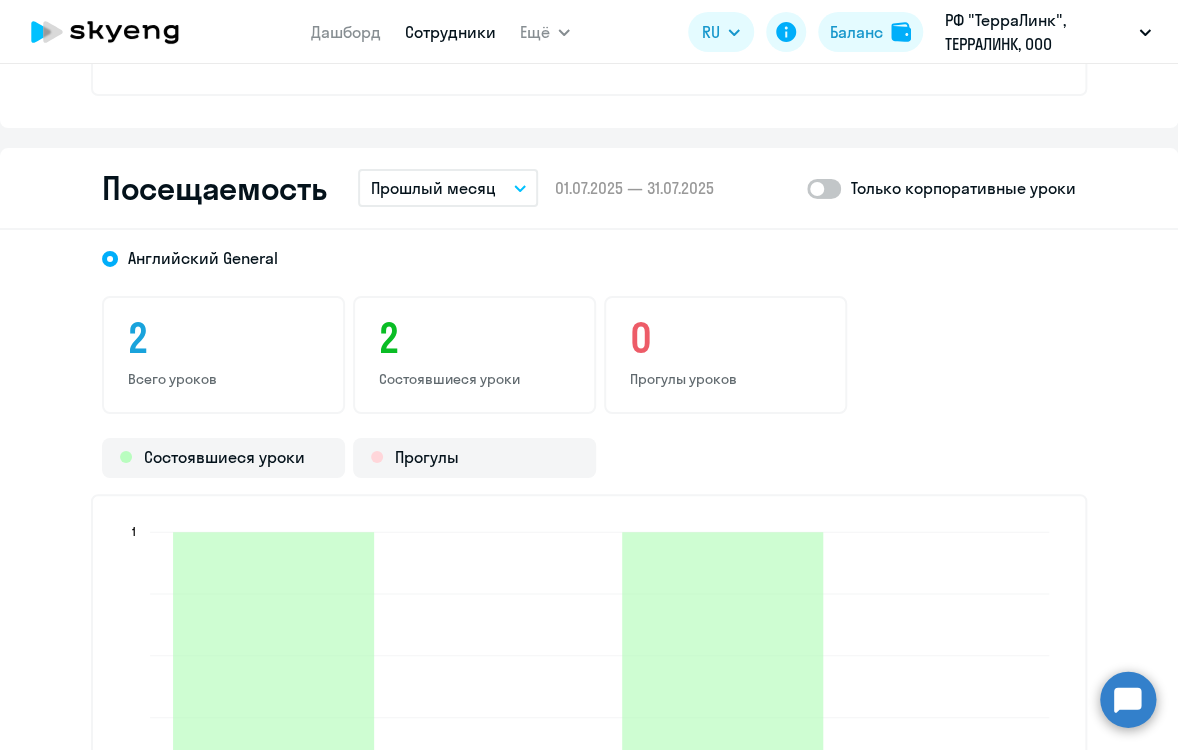 click on "Английский General 2  Всего уроков  2  Состоявшиеся уроки  0  Прогулы уроков   Состоявшиеся уроки   Прогулы  [DAY] [MONTH] [YEAR]  [DAY] [MONTH] [YEAR]  [DAY] [MONTH] [YEAR]  [DAY] [MONTH] [YEAR]  0  0  1  1" 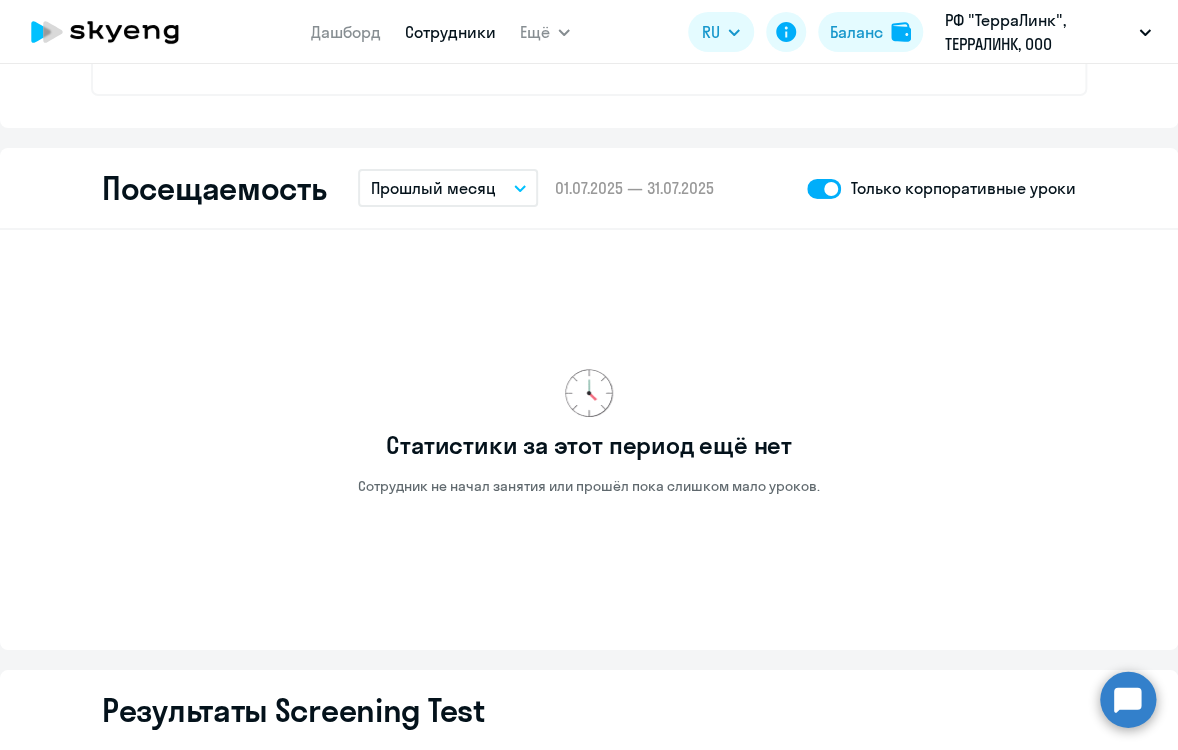 click 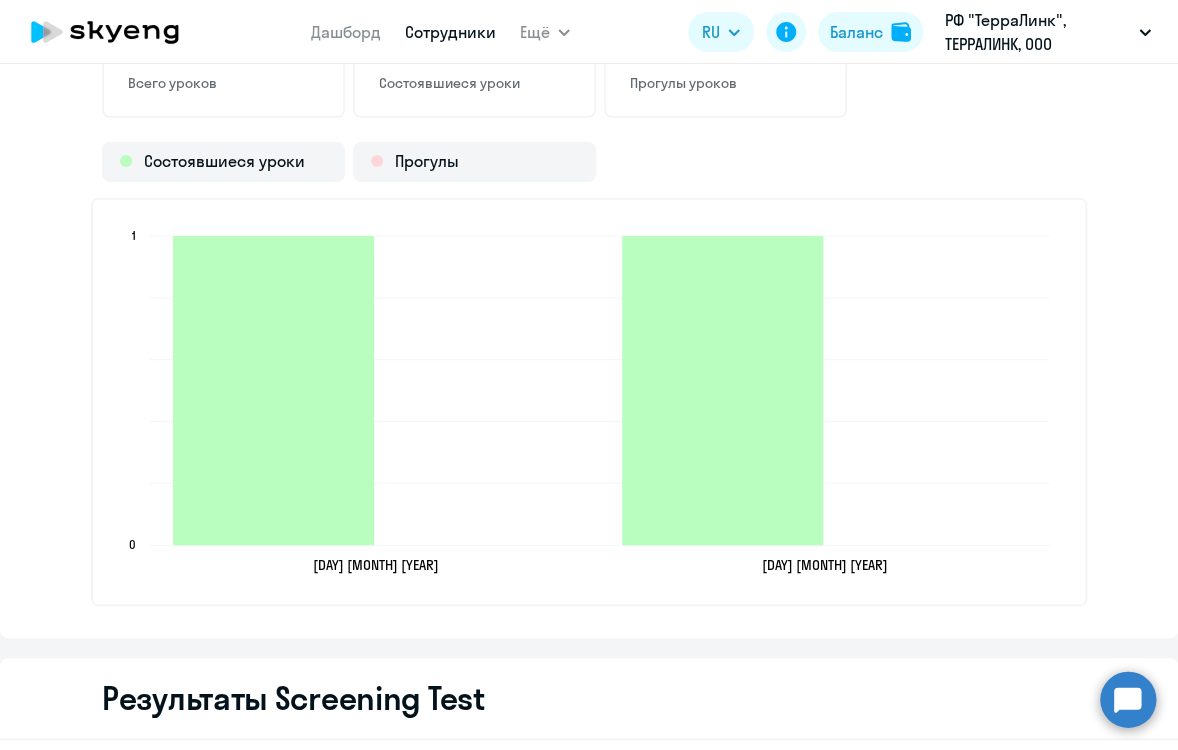 scroll, scrollTop: 2900, scrollLeft: 0, axis: vertical 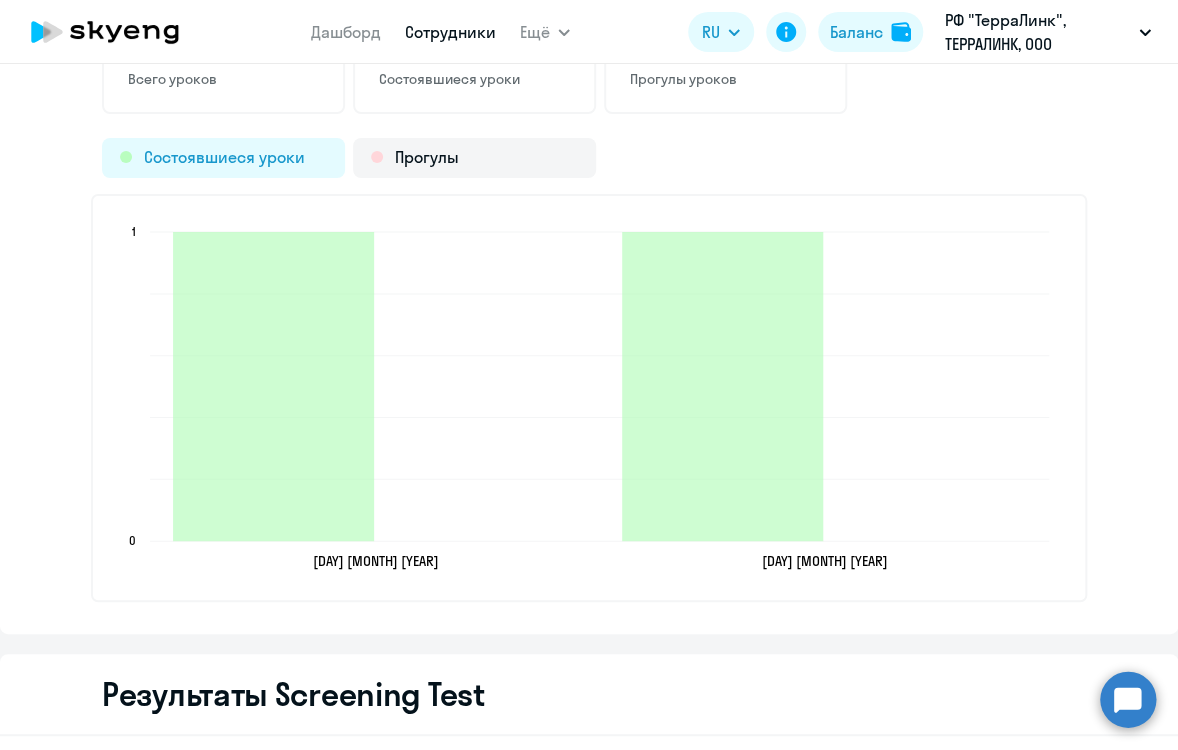 click on "Состоявшиеся уроки" 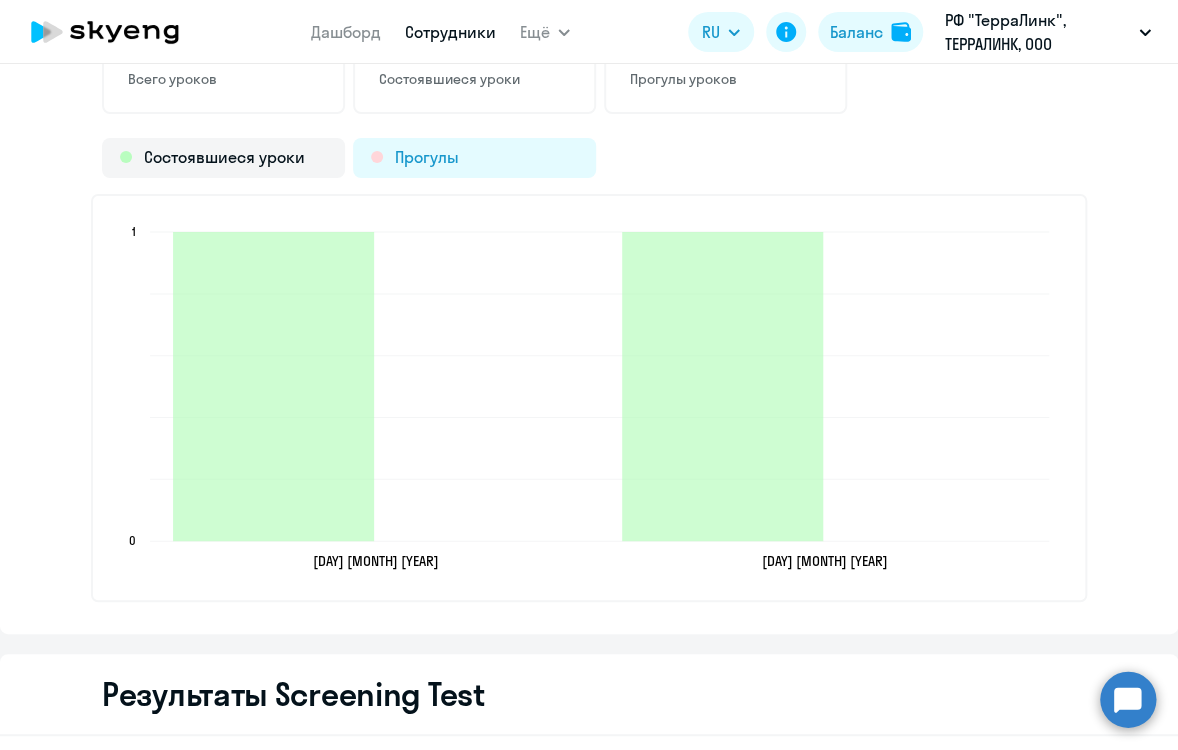 click on "Прогулы" 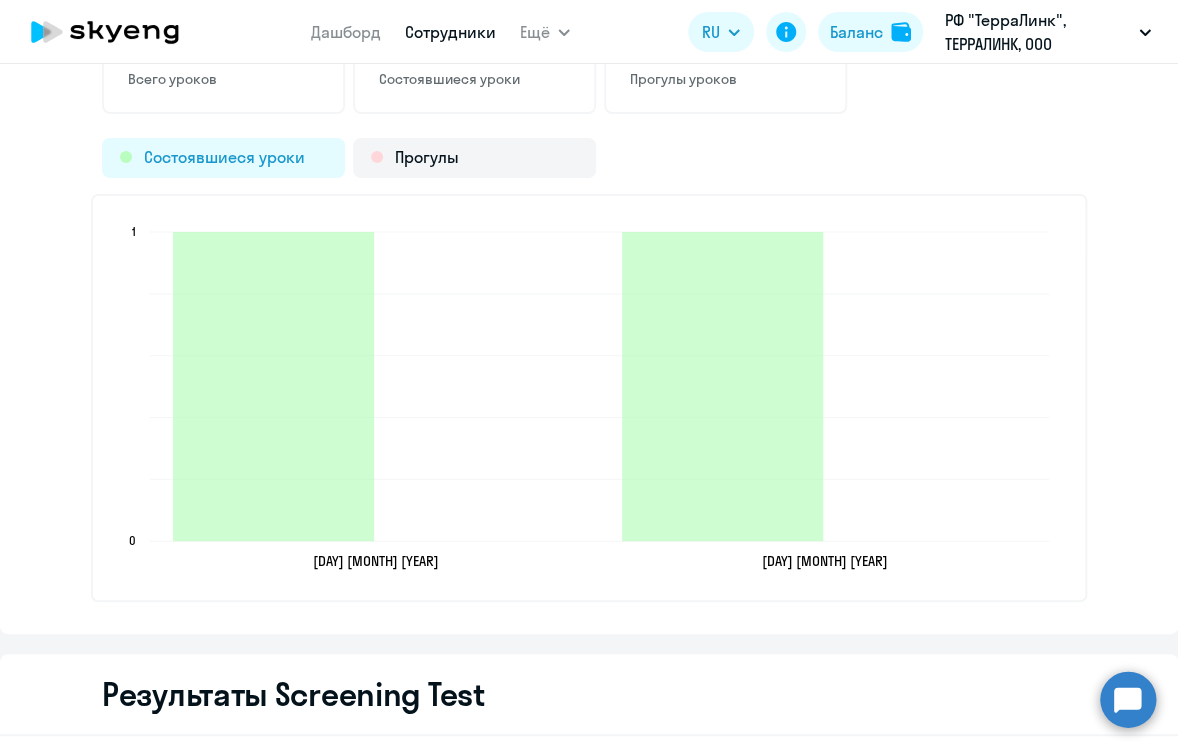 click on "Состоявшиеся уроки" 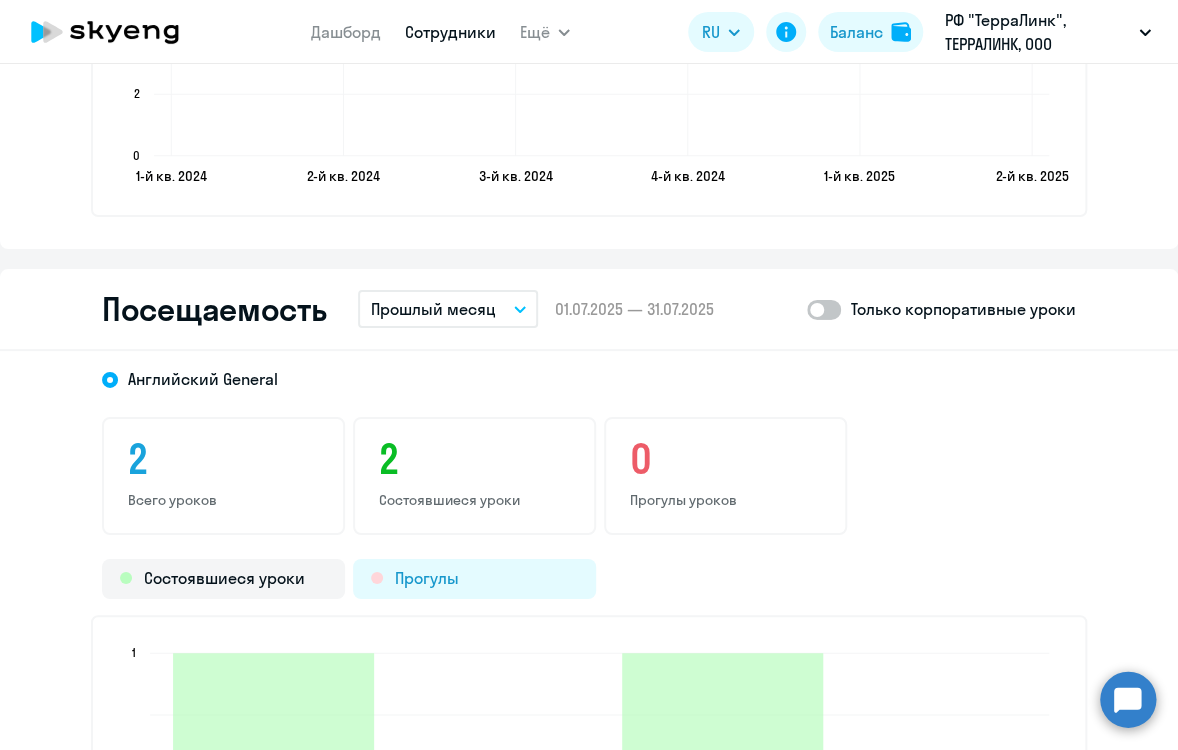 scroll, scrollTop: 2600, scrollLeft: 0, axis: vertical 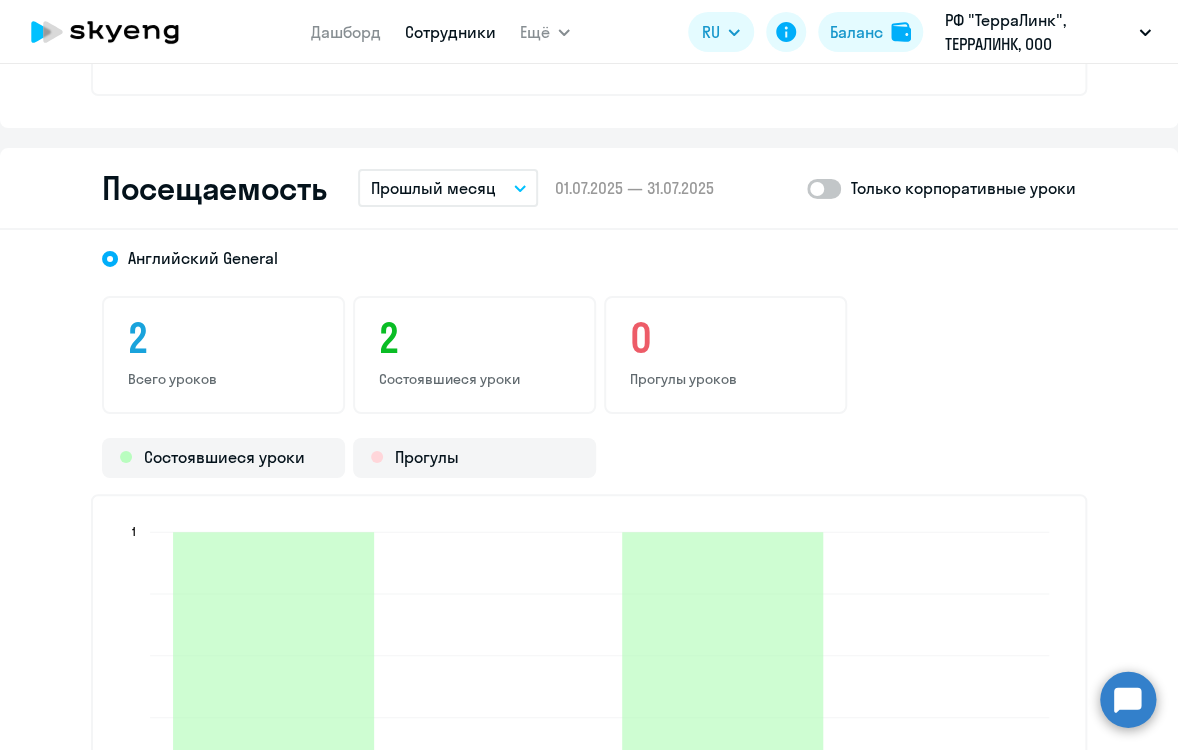 click on "Прошлый месяц" at bounding box center [448, 188] 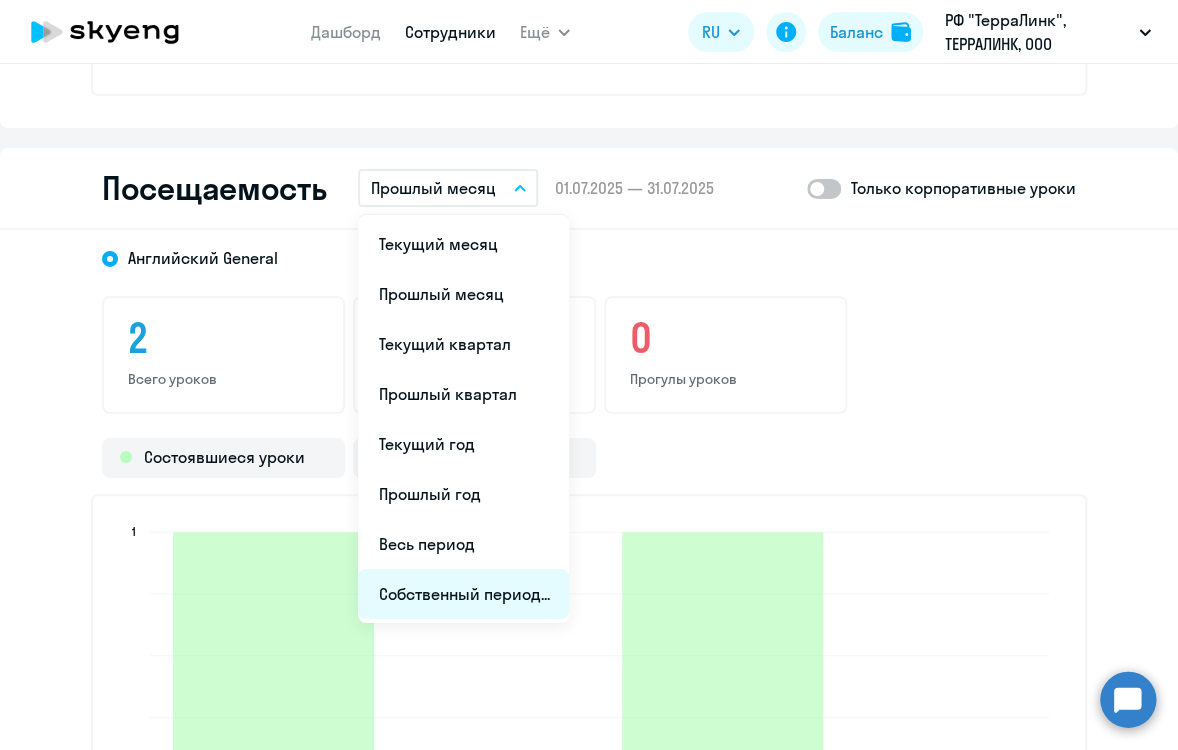 click on "Собственный период..." at bounding box center [463, 594] 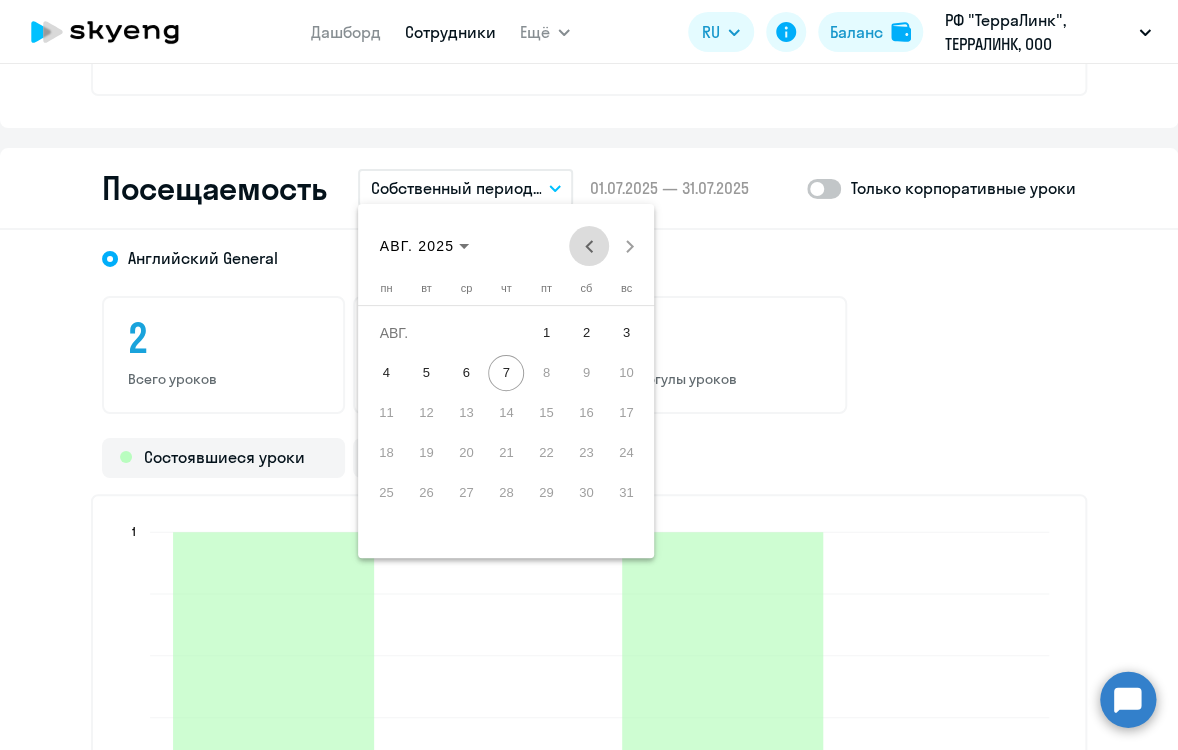 click at bounding box center (589, 246) 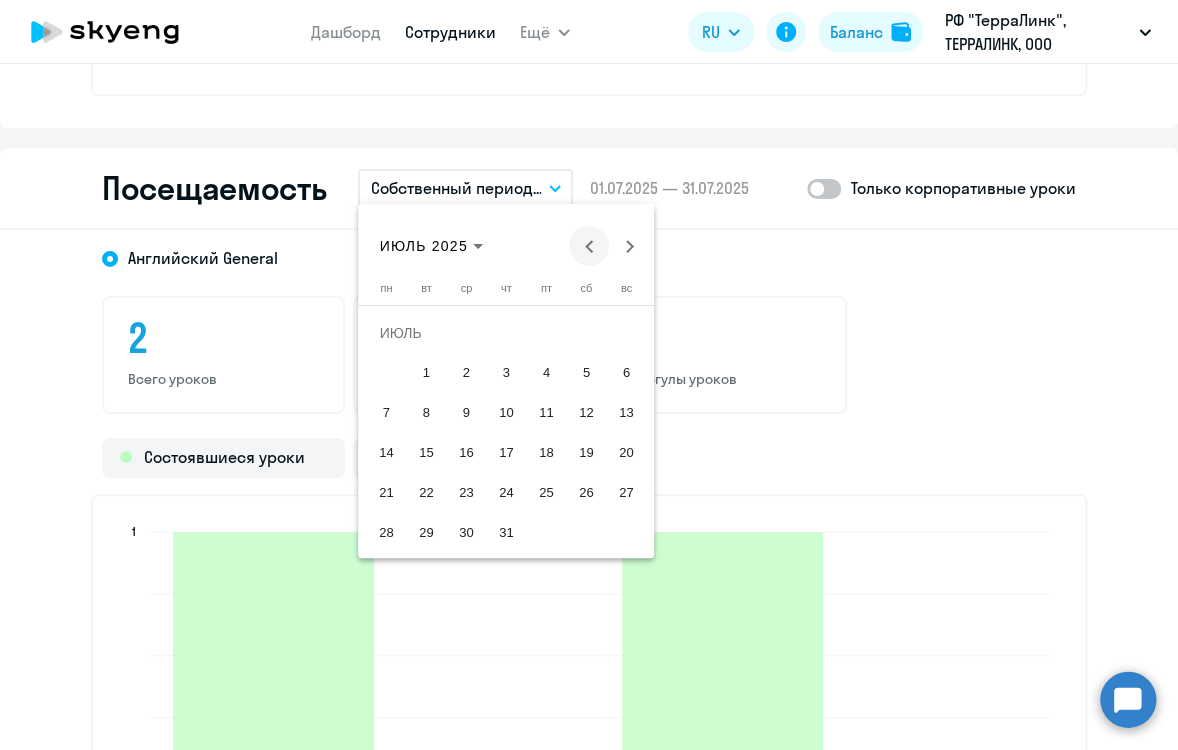 click at bounding box center (589, 246) 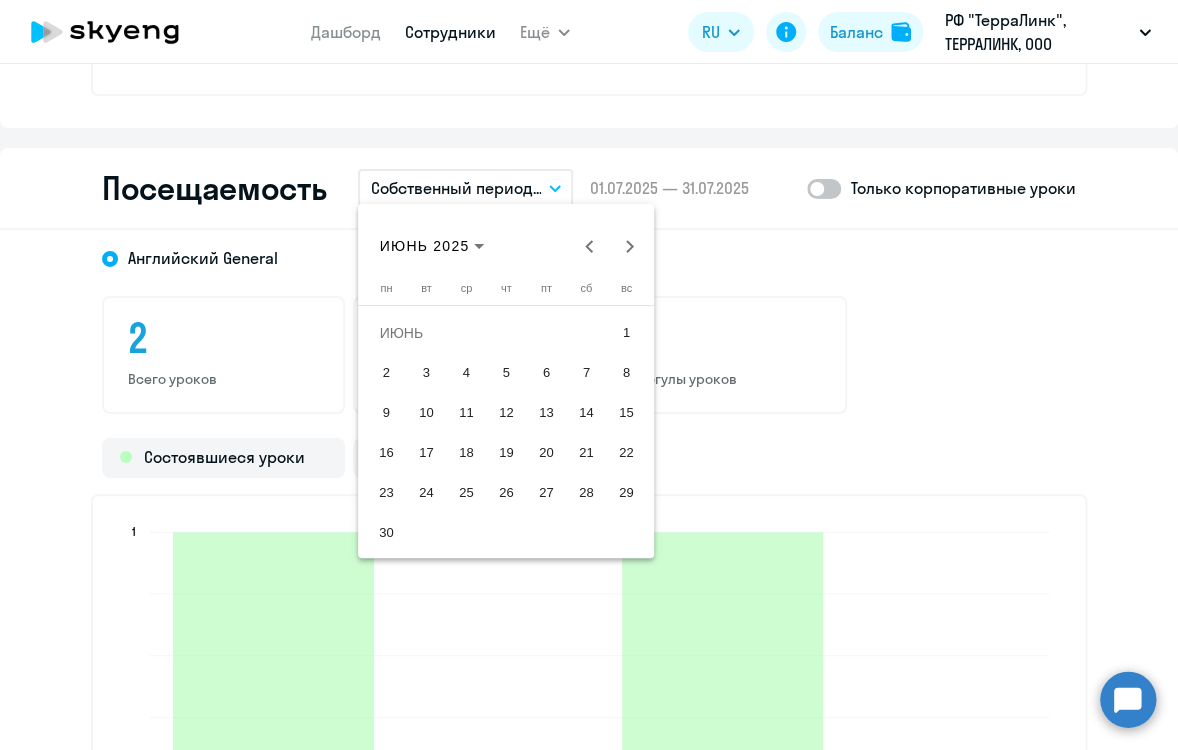 click on "1" at bounding box center (626, 333) 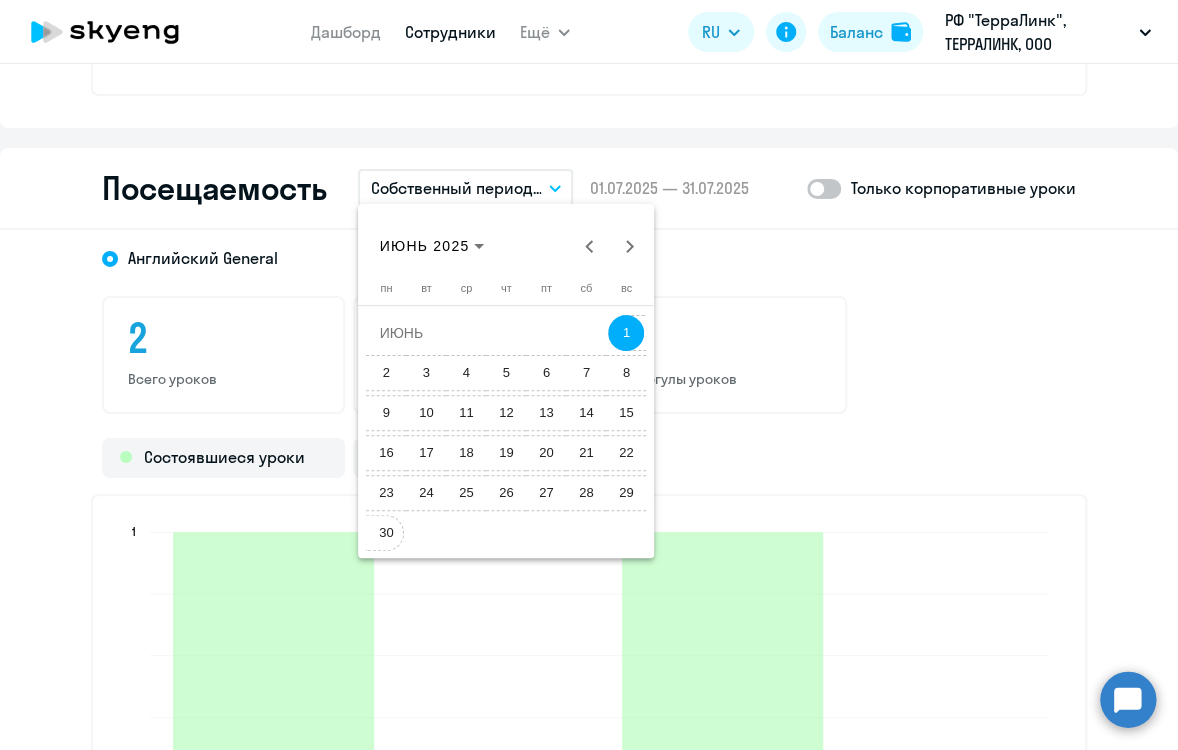 click on "30" at bounding box center (386, 533) 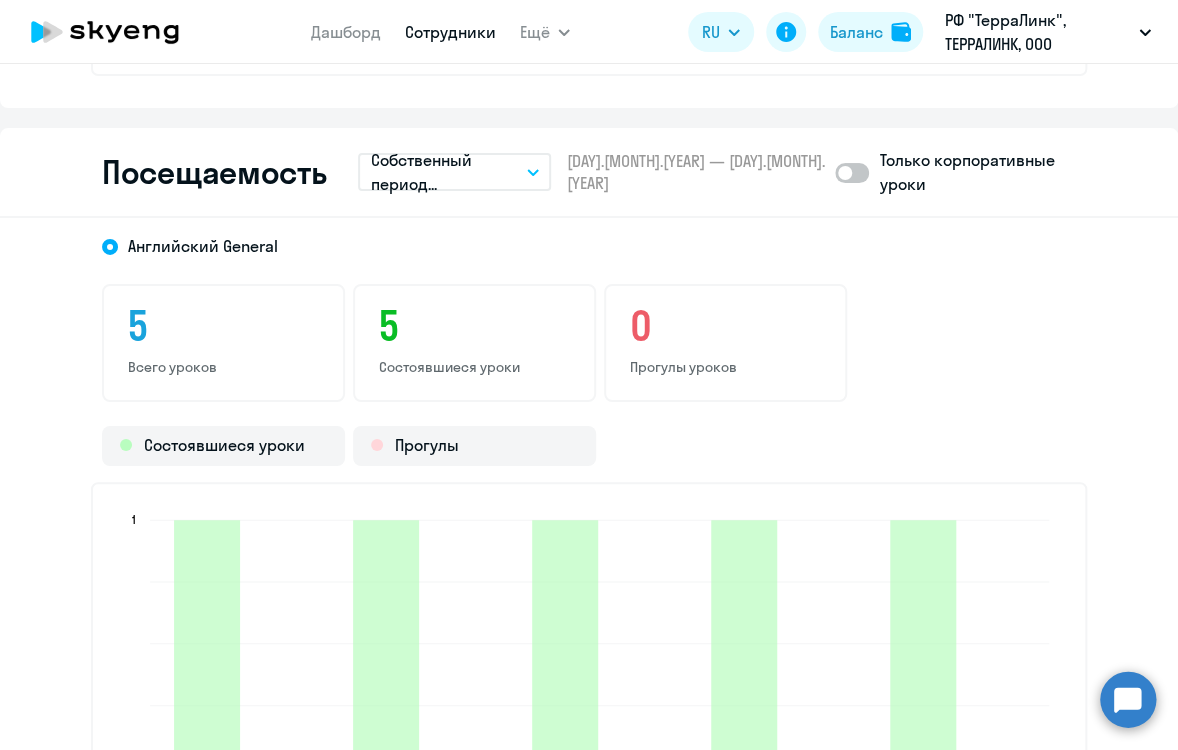 scroll, scrollTop: 2600, scrollLeft: 0, axis: vertical 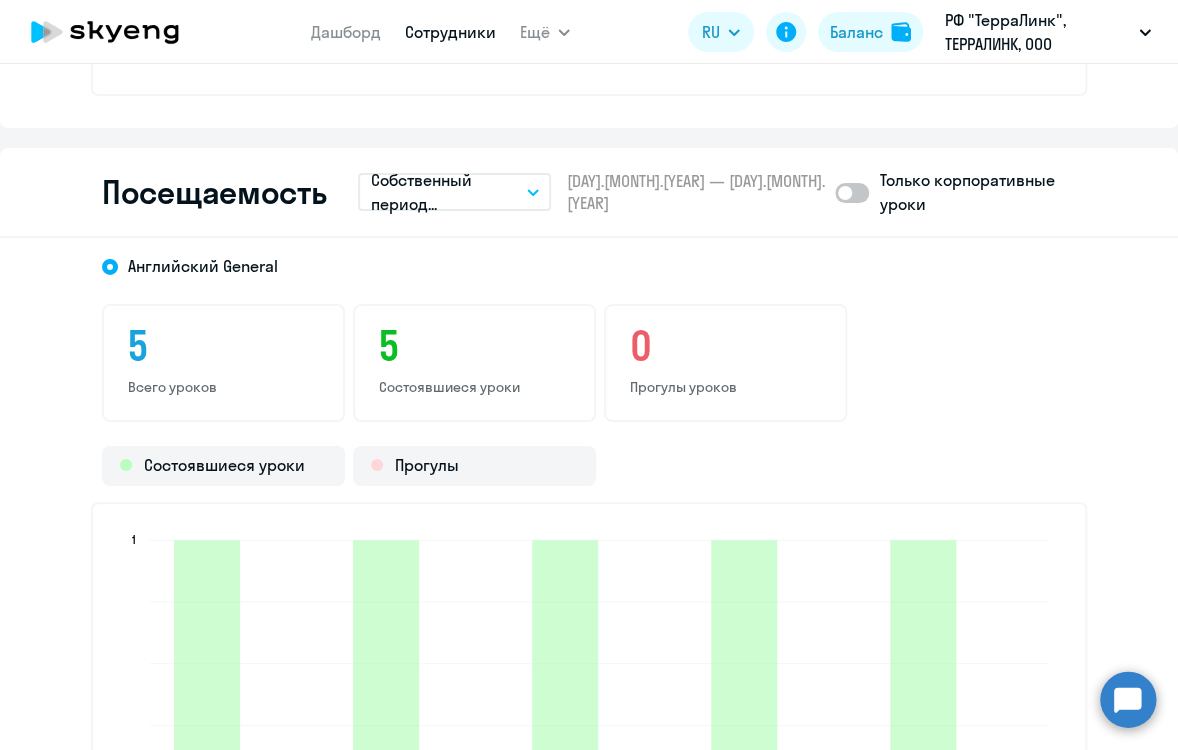 click 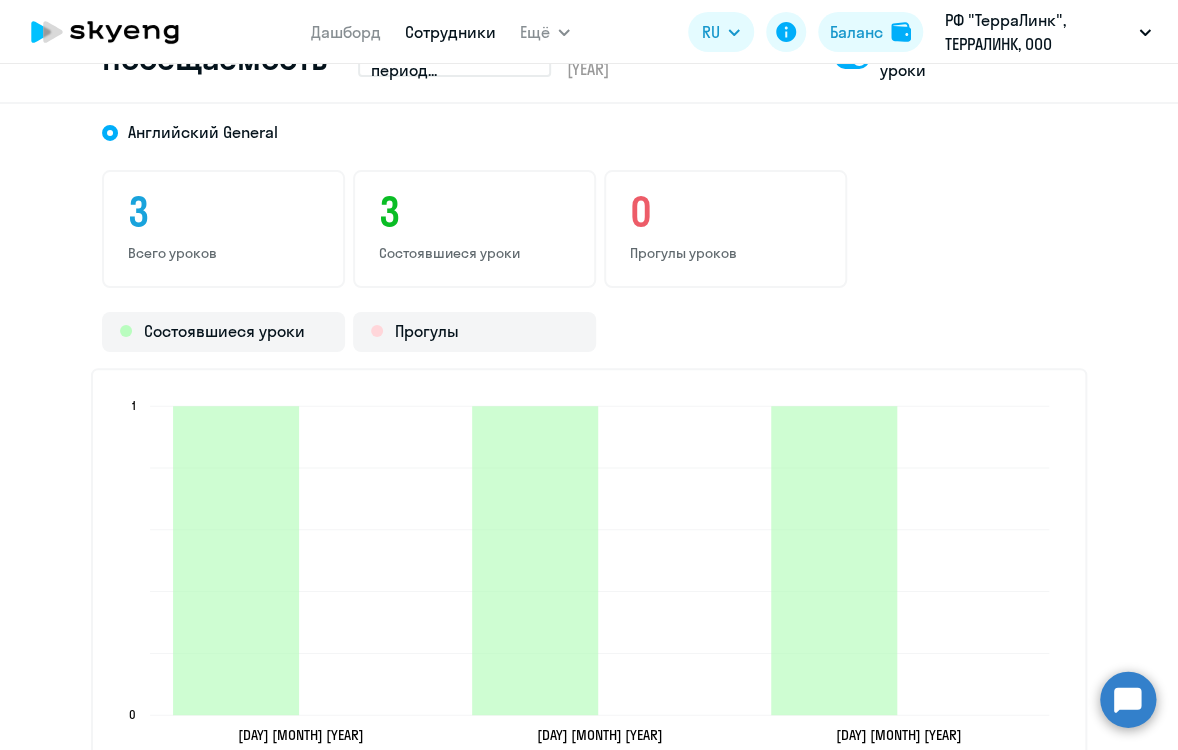 scroll, scrollTop: 2600, scrollLeft: 0, axis: vertical 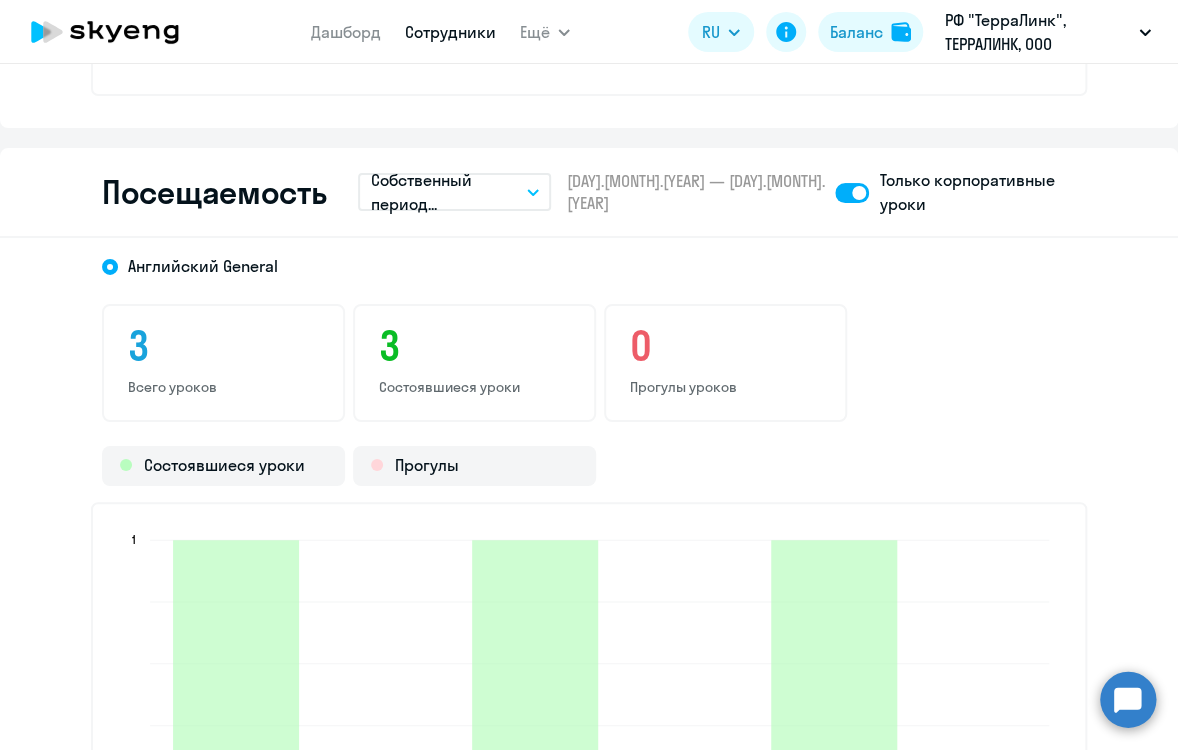 click 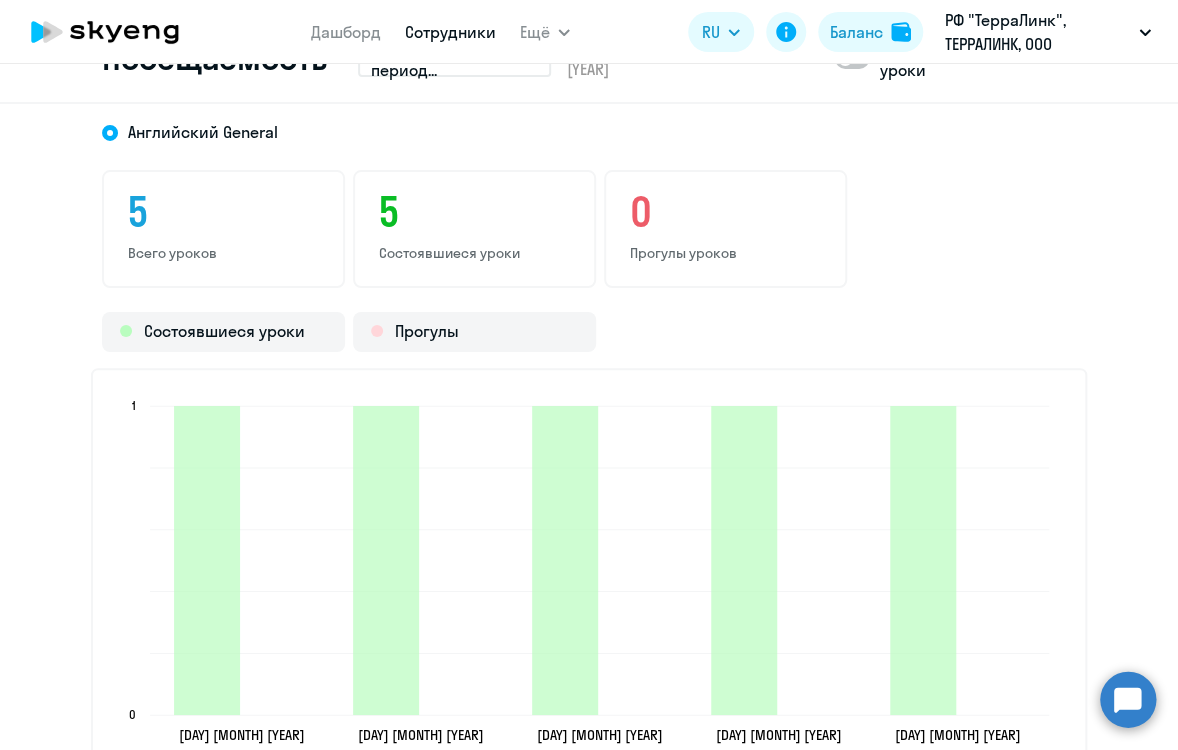 scroll, scrollTop: 2700, scrollLeft: 0, axis: vertical 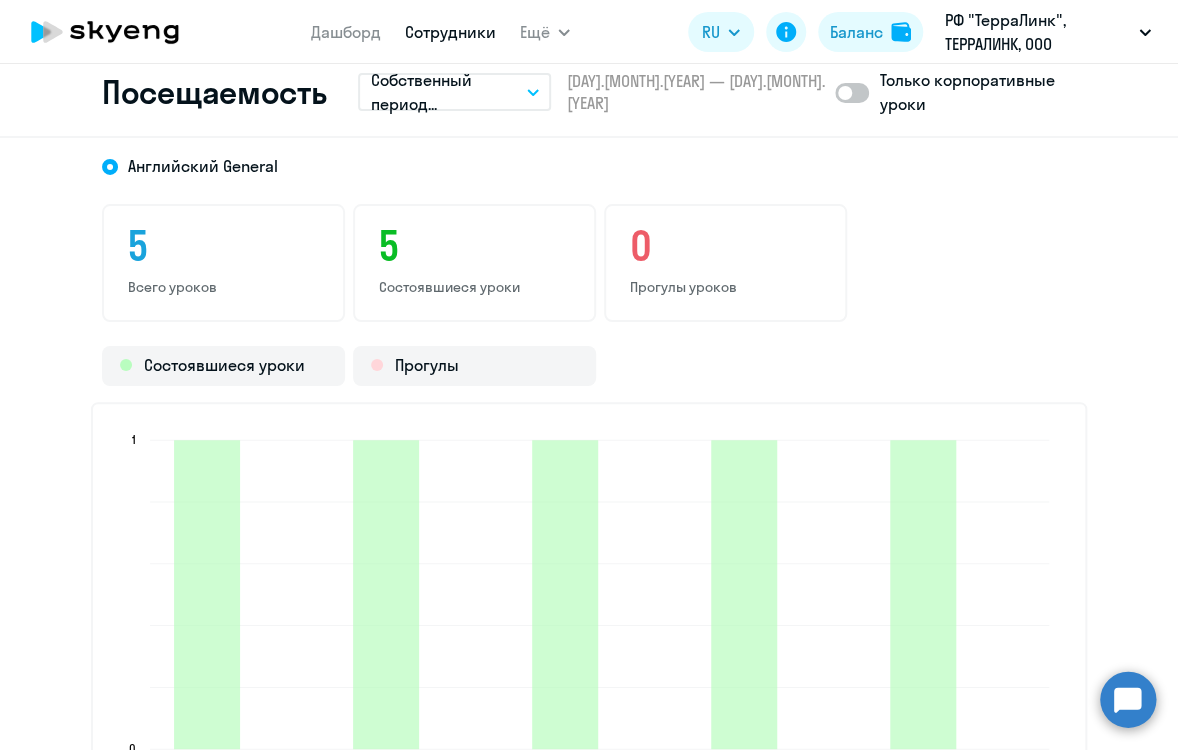 click 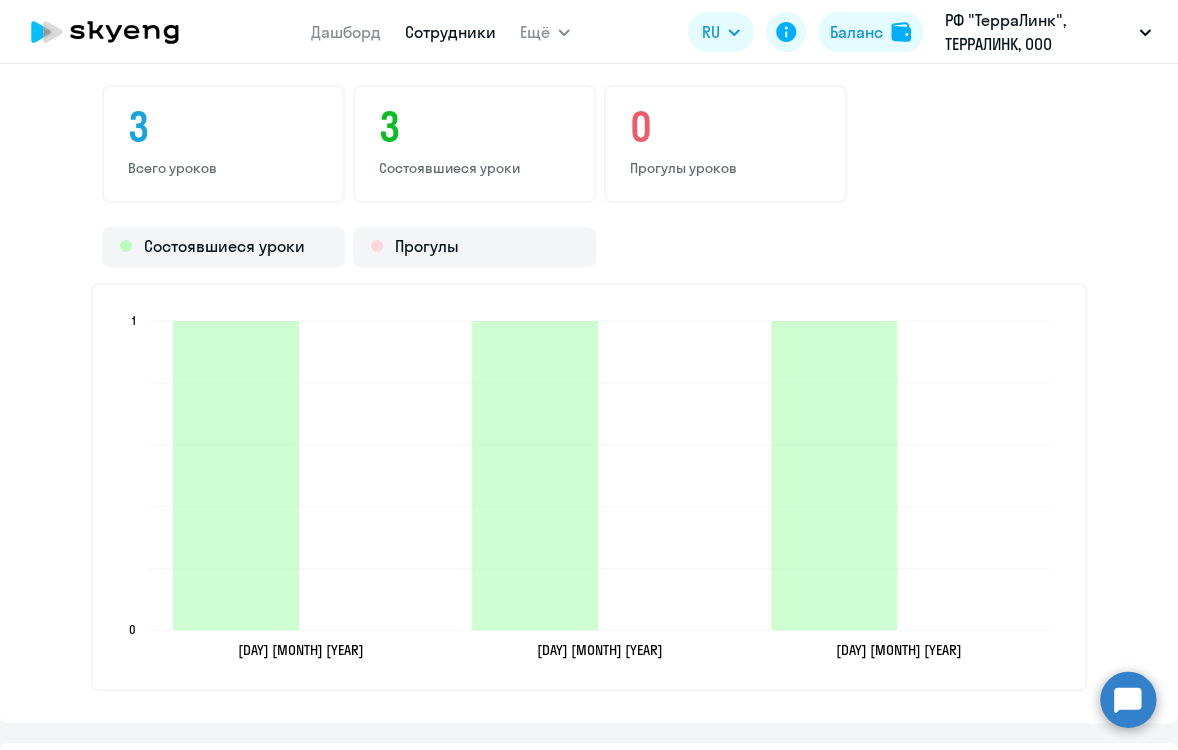 scroll, scrollTop: 2700, scrollLeft: 0, axis: vertical 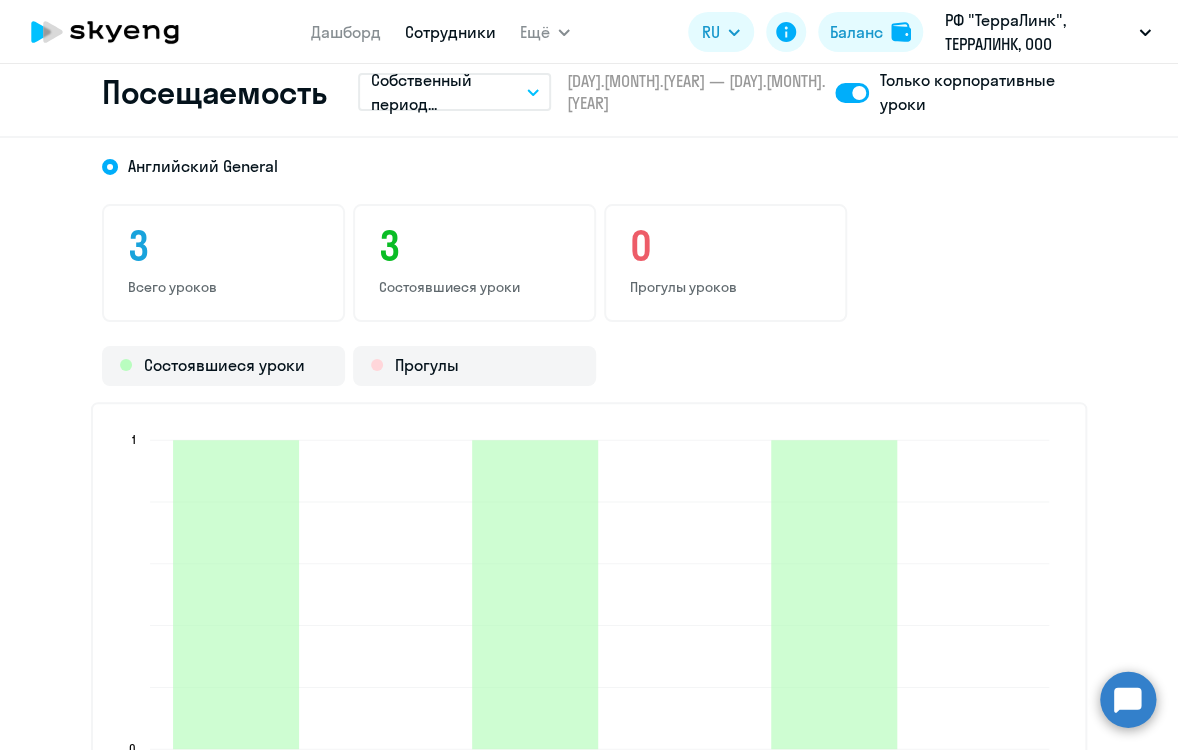 click on "Посещаемость  Собственный период...
Текущий месяц   Прошлый месяц   Текущий квартал   Прошлый квартал   Текущий год   Прошлый год   Весь период   Собственный период...  [DAY].[MONTH].[YEAR] [DAY].[MONTH].[YEAR]  [DAY].[MONTH].[YEAR] — [DAY].[MONTH].[YEAR]  Только корпоративные уроки" 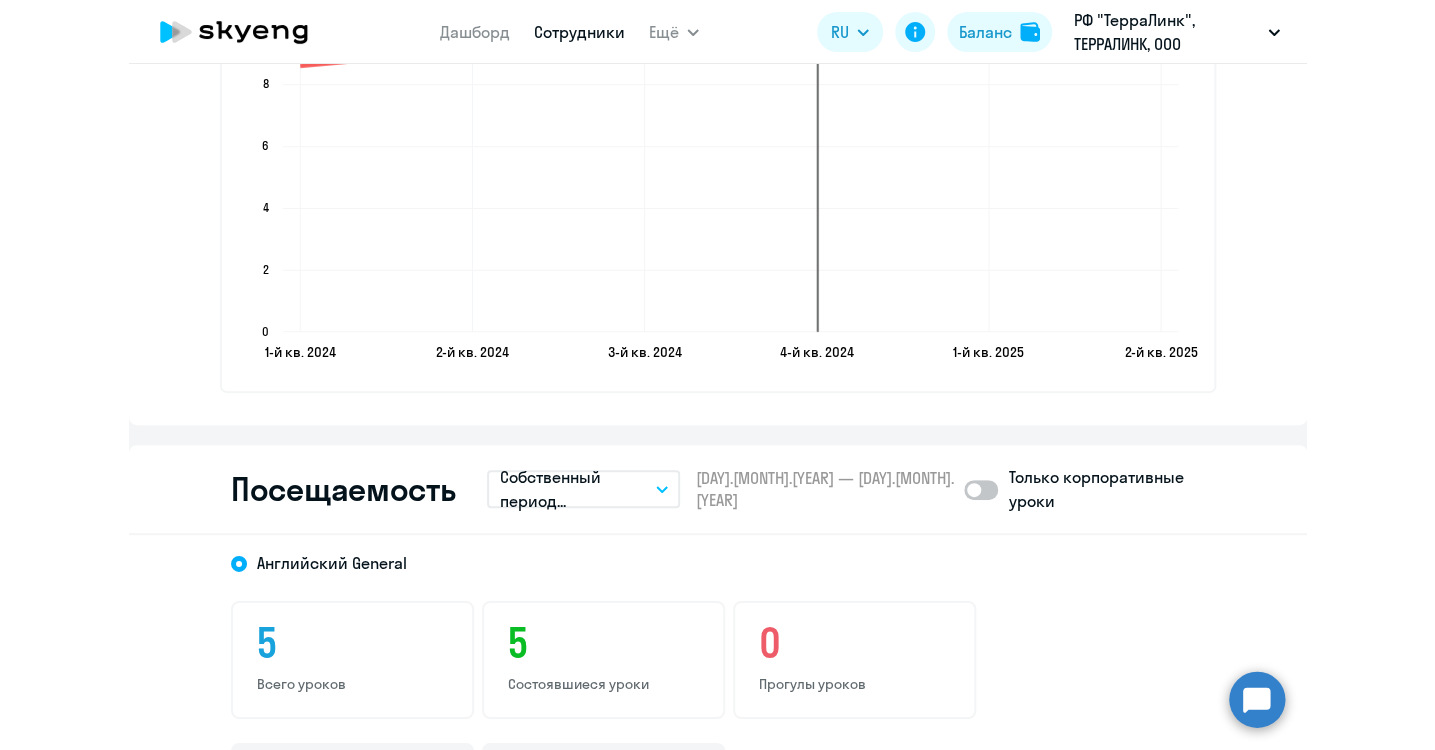 scroll, scrollTop: 2300, scrollLeft: 0, axis: vertical 